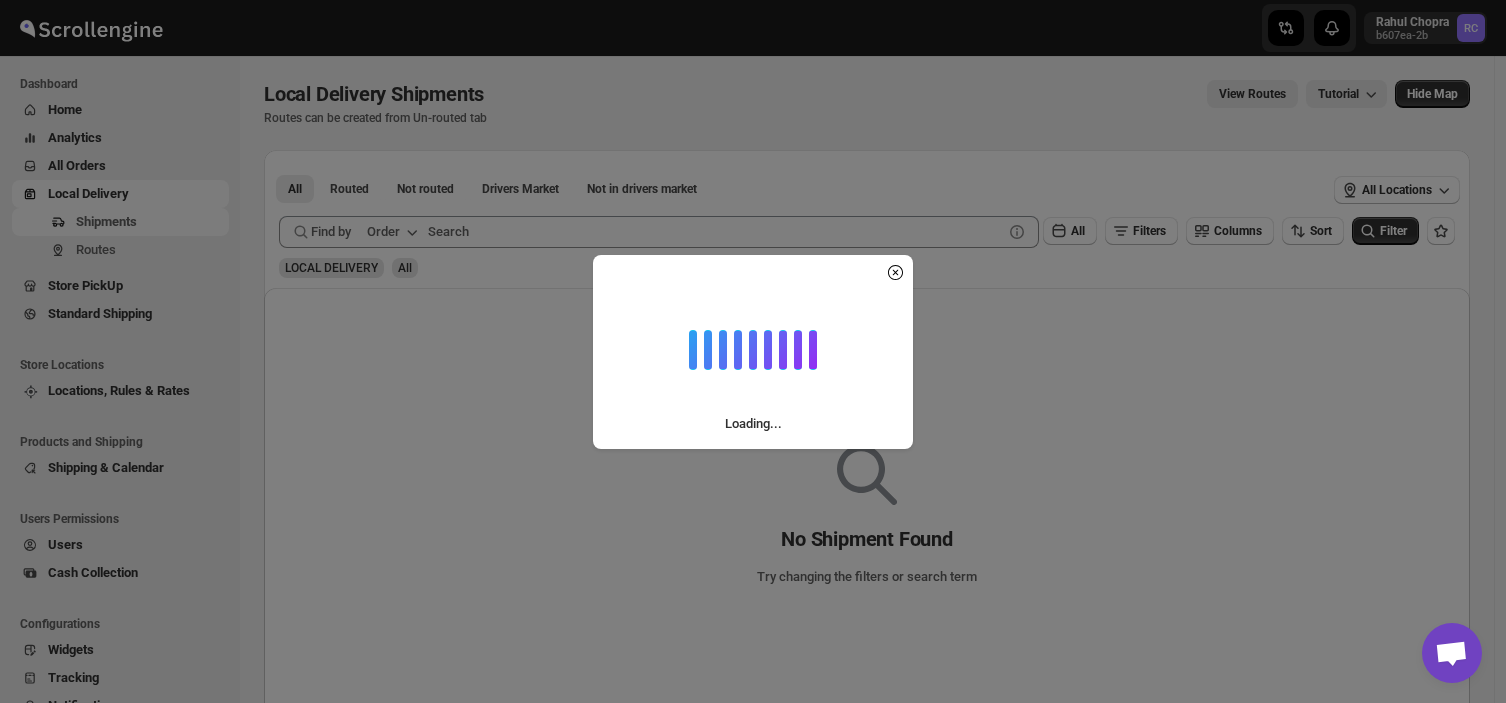 scroll, scrollTop: 0, scrollLeft: 0, axis: both 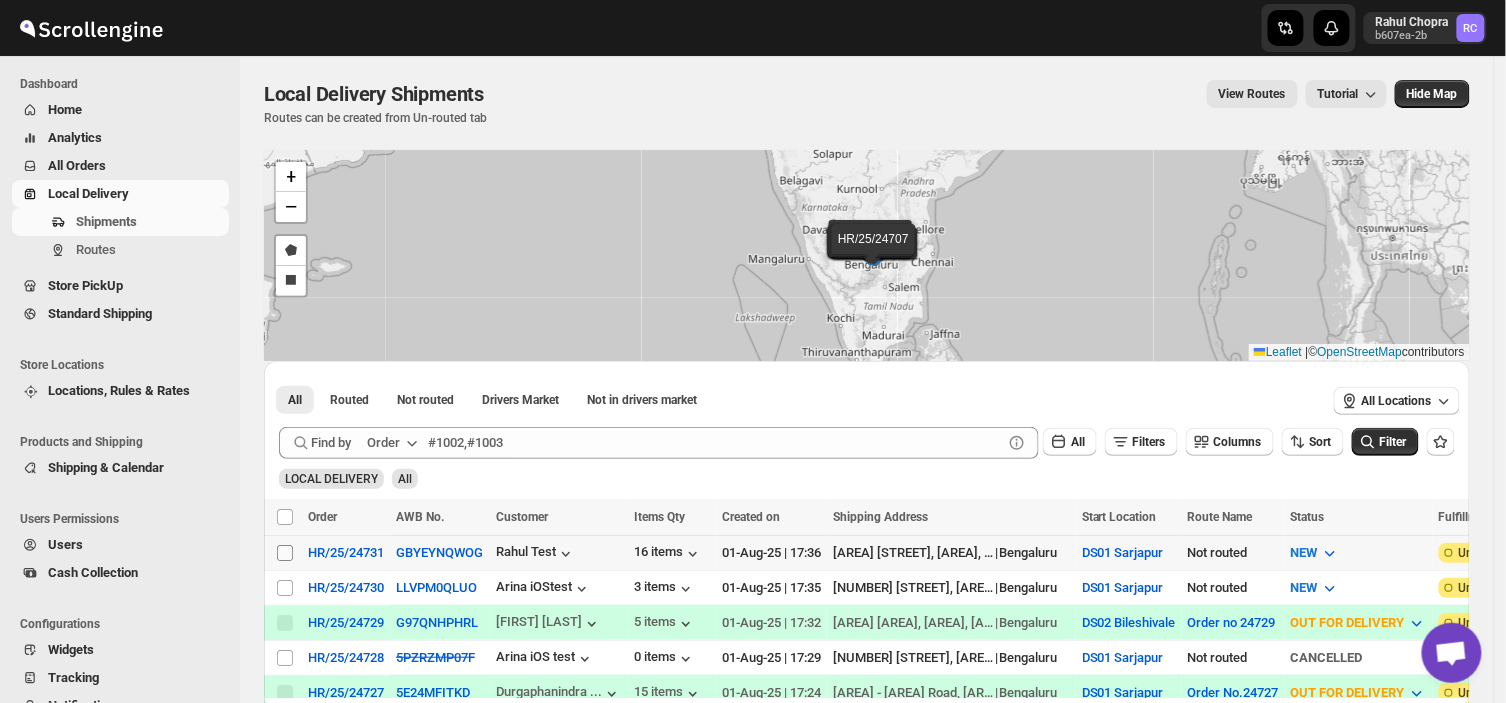 click on "Select shipment" at bounding box center (285, 553) 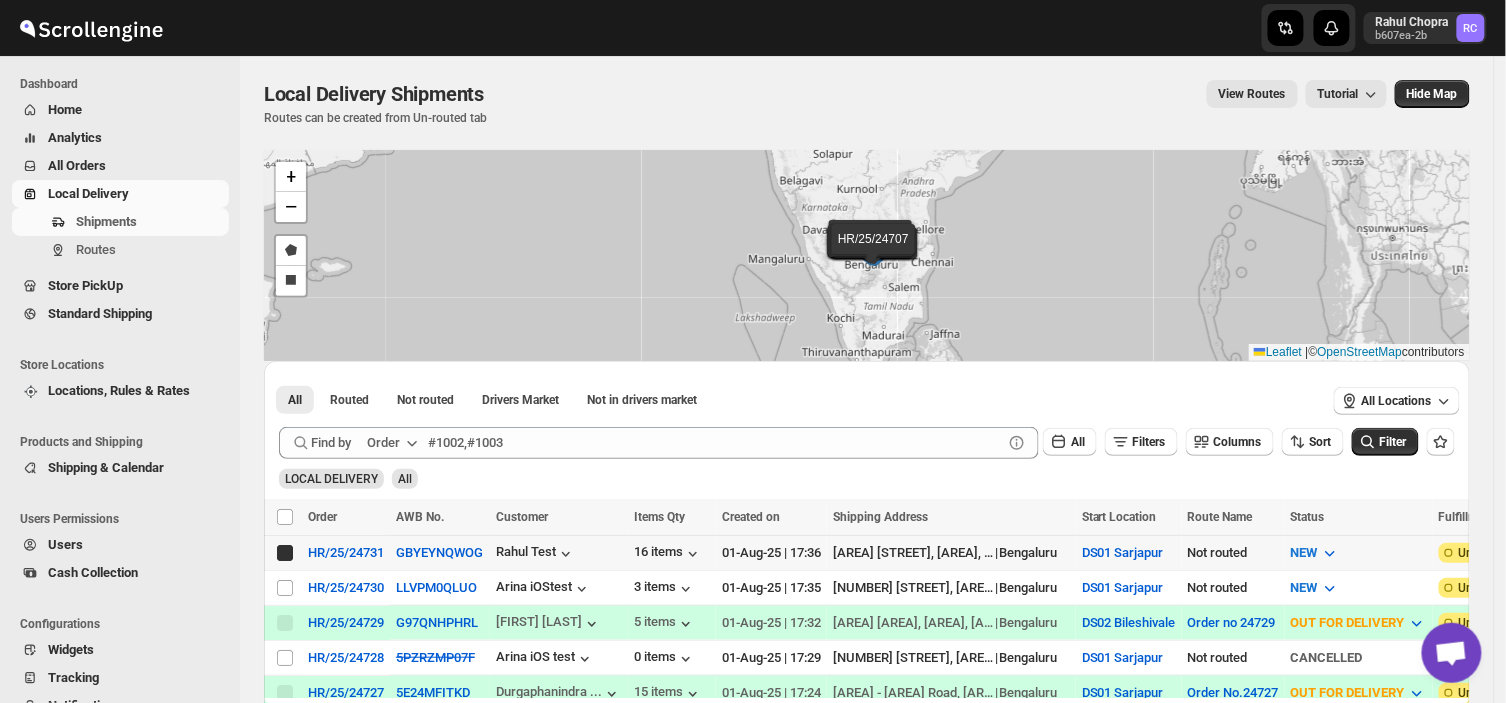 checkbox on "true" 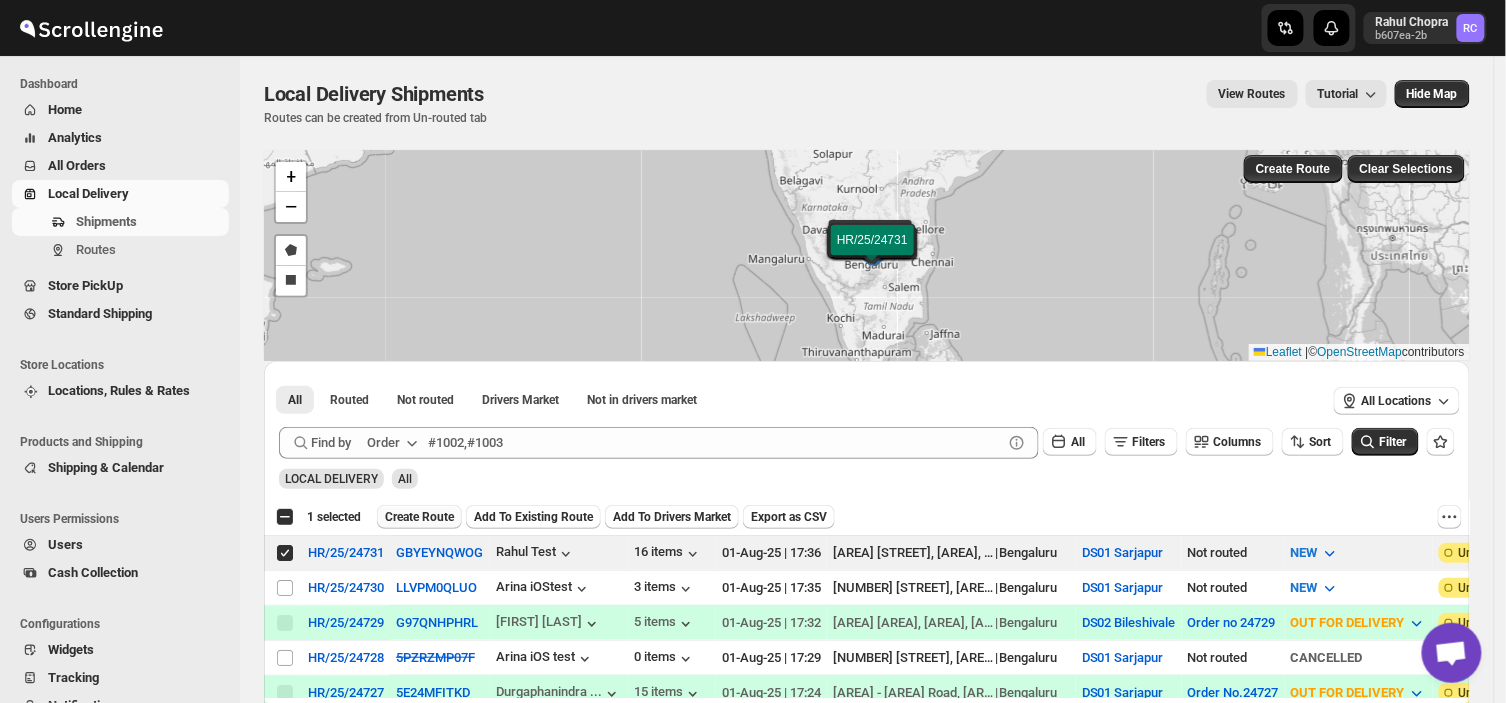 click on "Create Route" at bounding box center (419, 517) 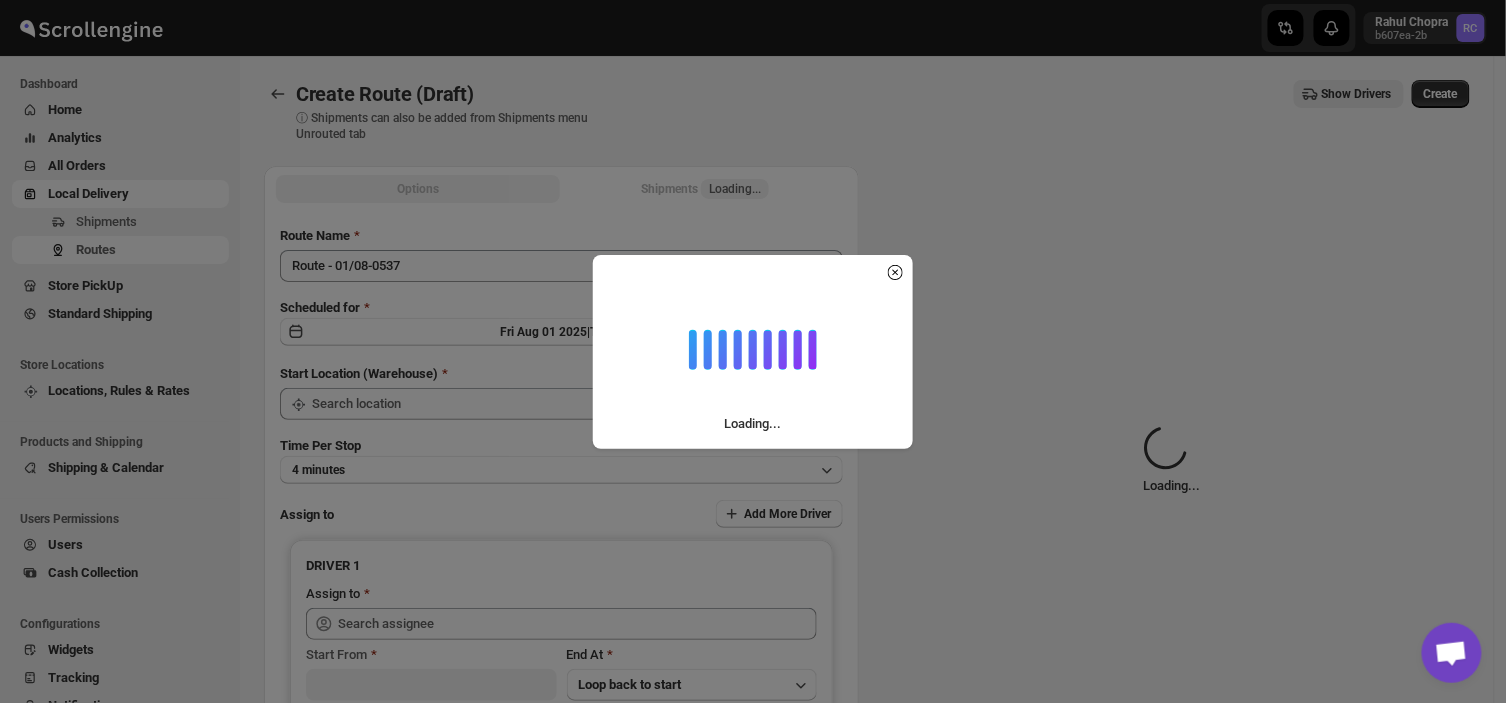 type on "DS01 Sarjapur" 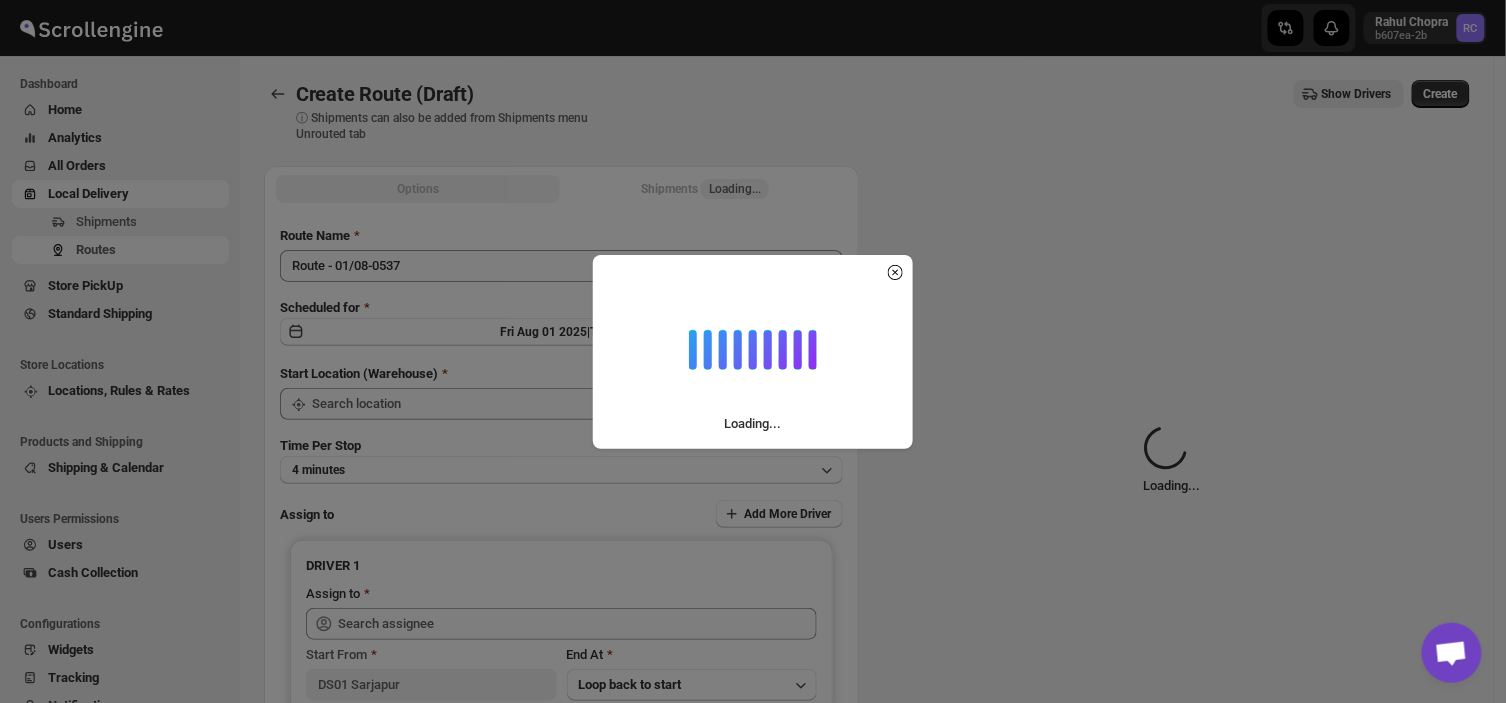 type on "DS01 Sarjapur" 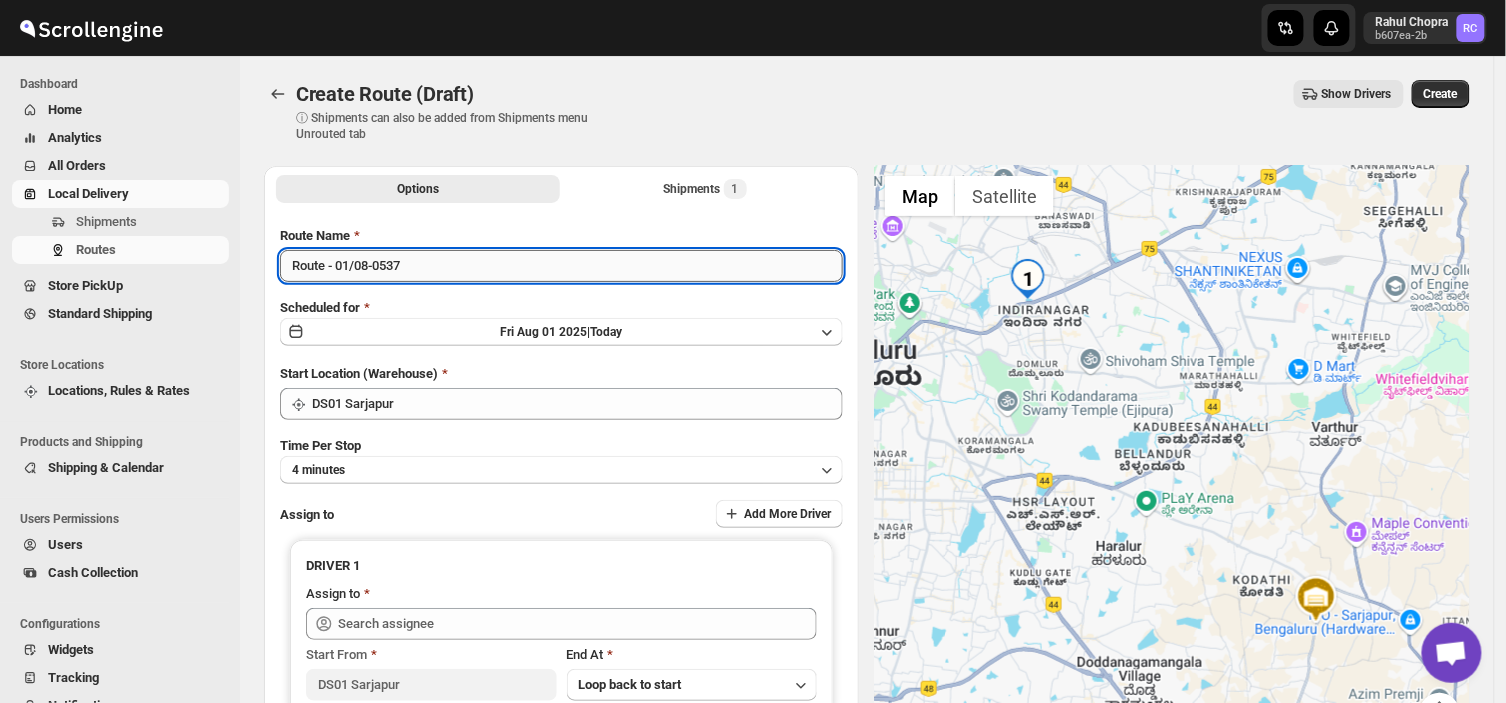 click on "Route - 01/08-0537" at bounding box center [561, 266] 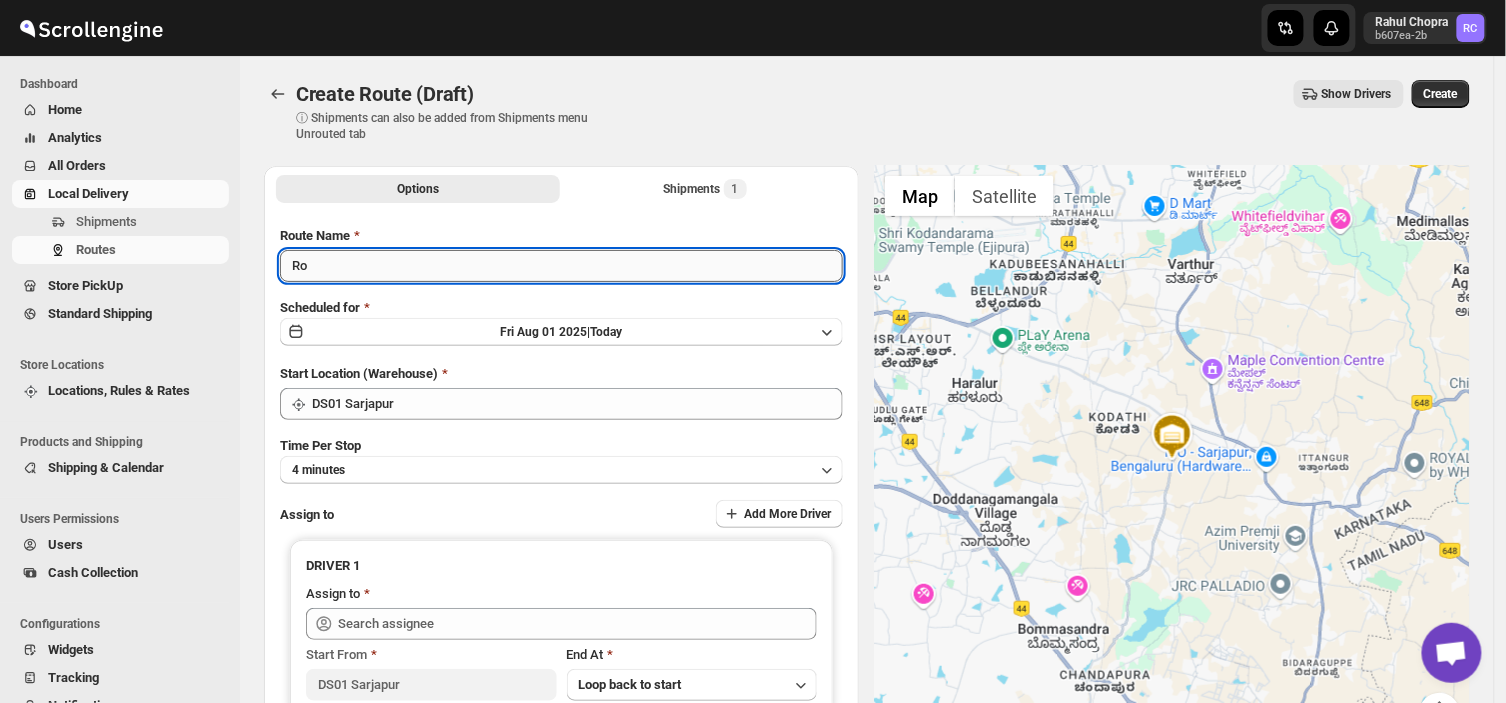 type on "R" 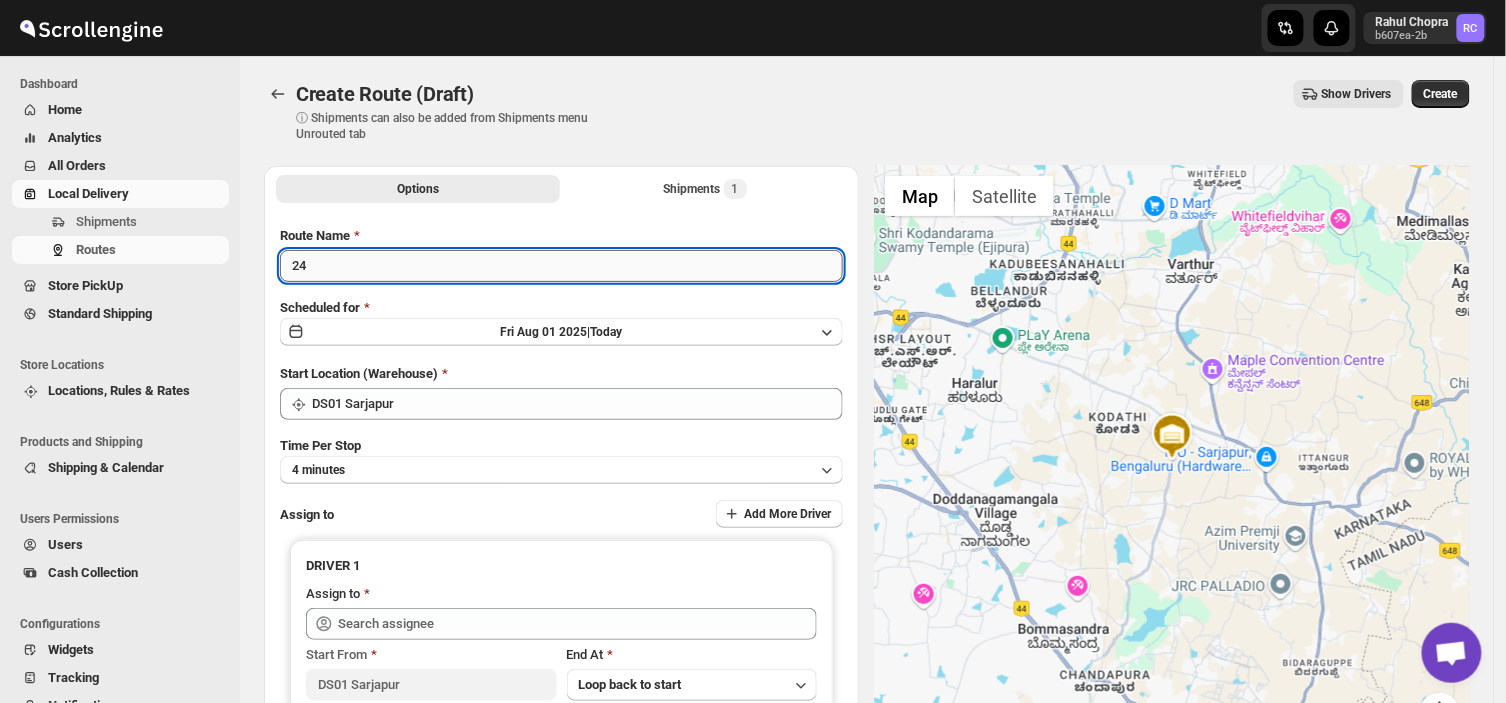 type on "2" 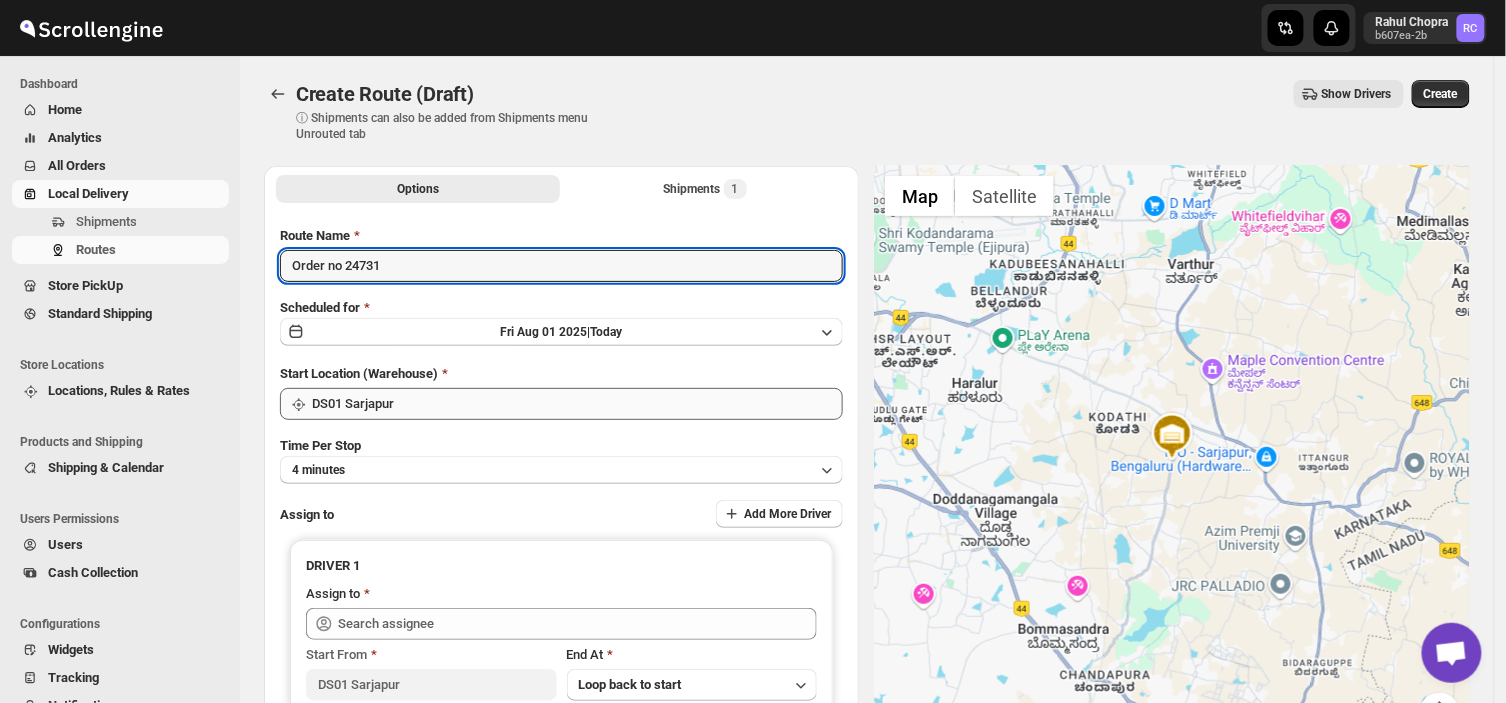 type on "Order no 24731" 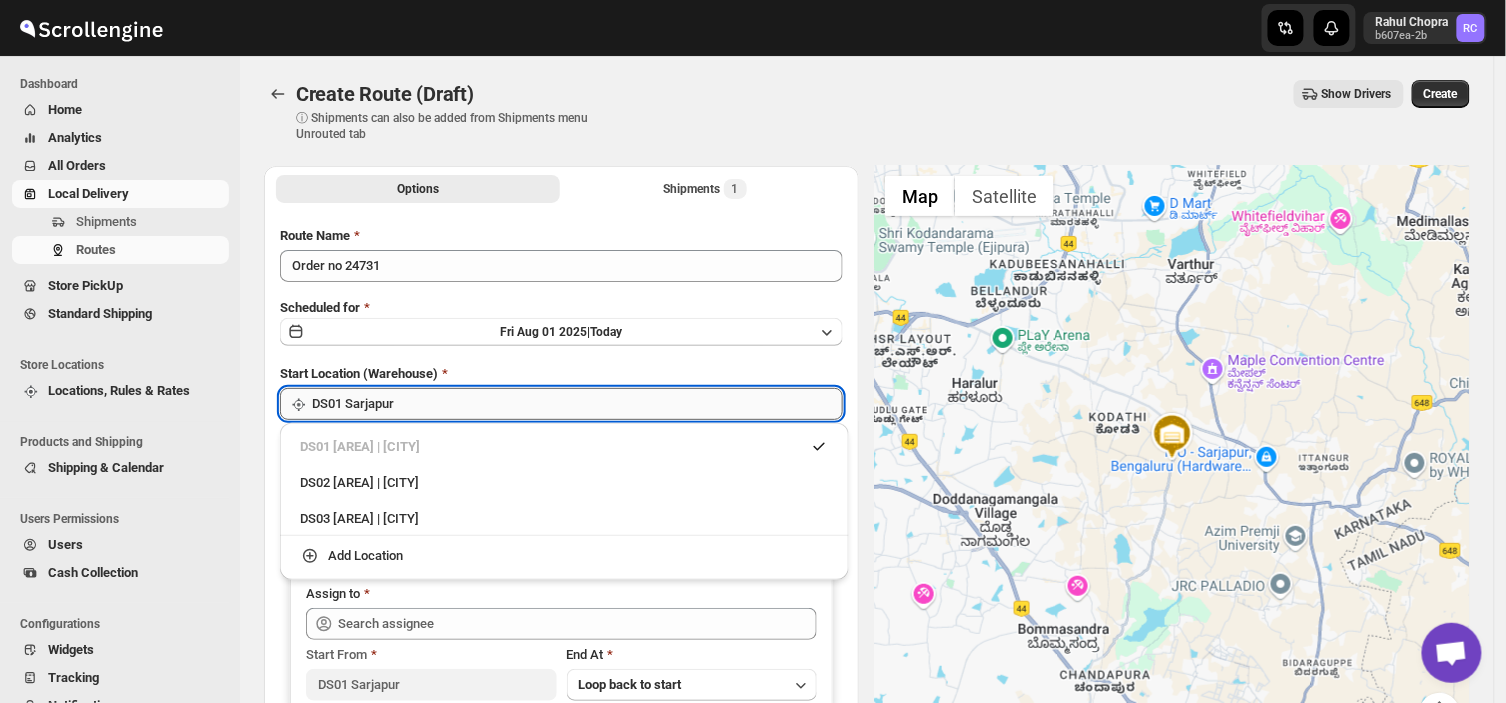 click on "DS01 Sarjapur" at bounding box center (577, 404) 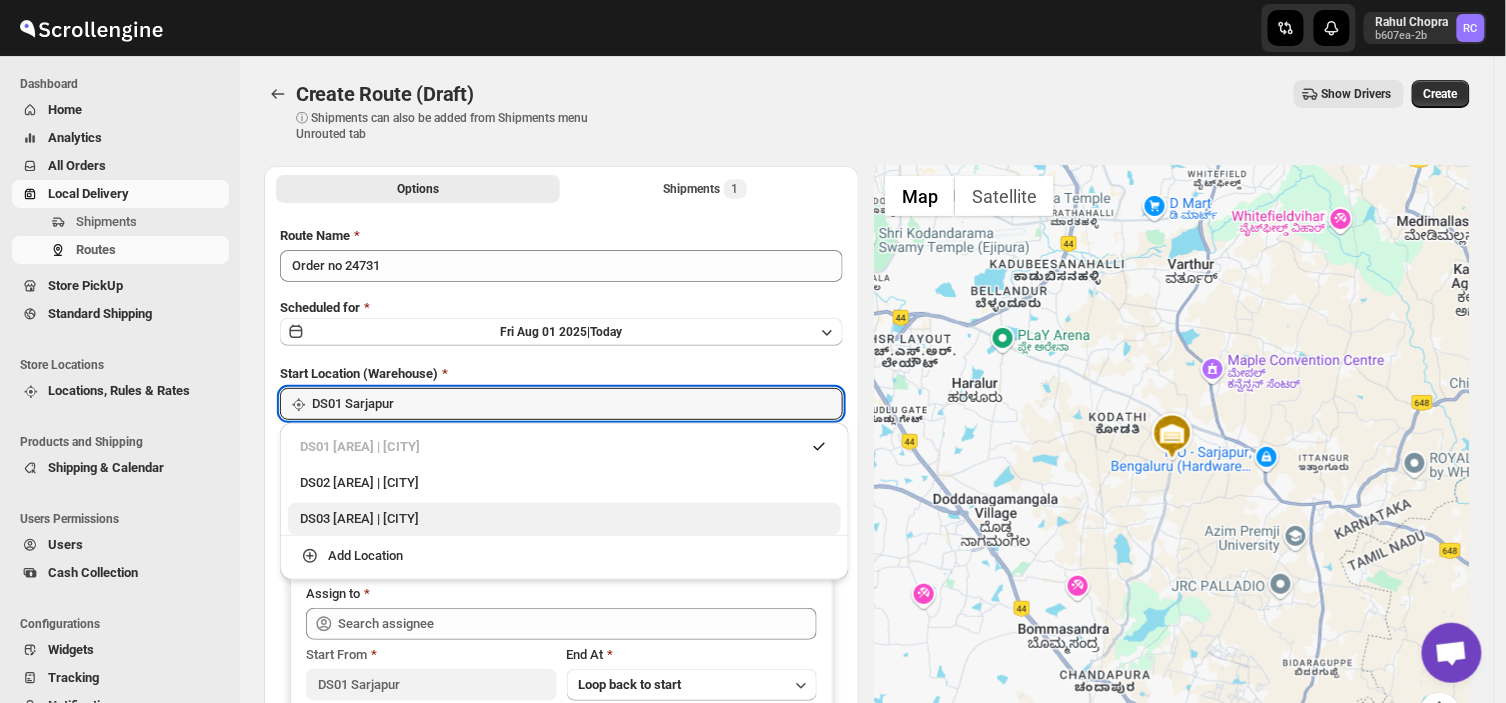 click on "DS03 [AREA] | [CITY]" at bounding box center [564, 519] 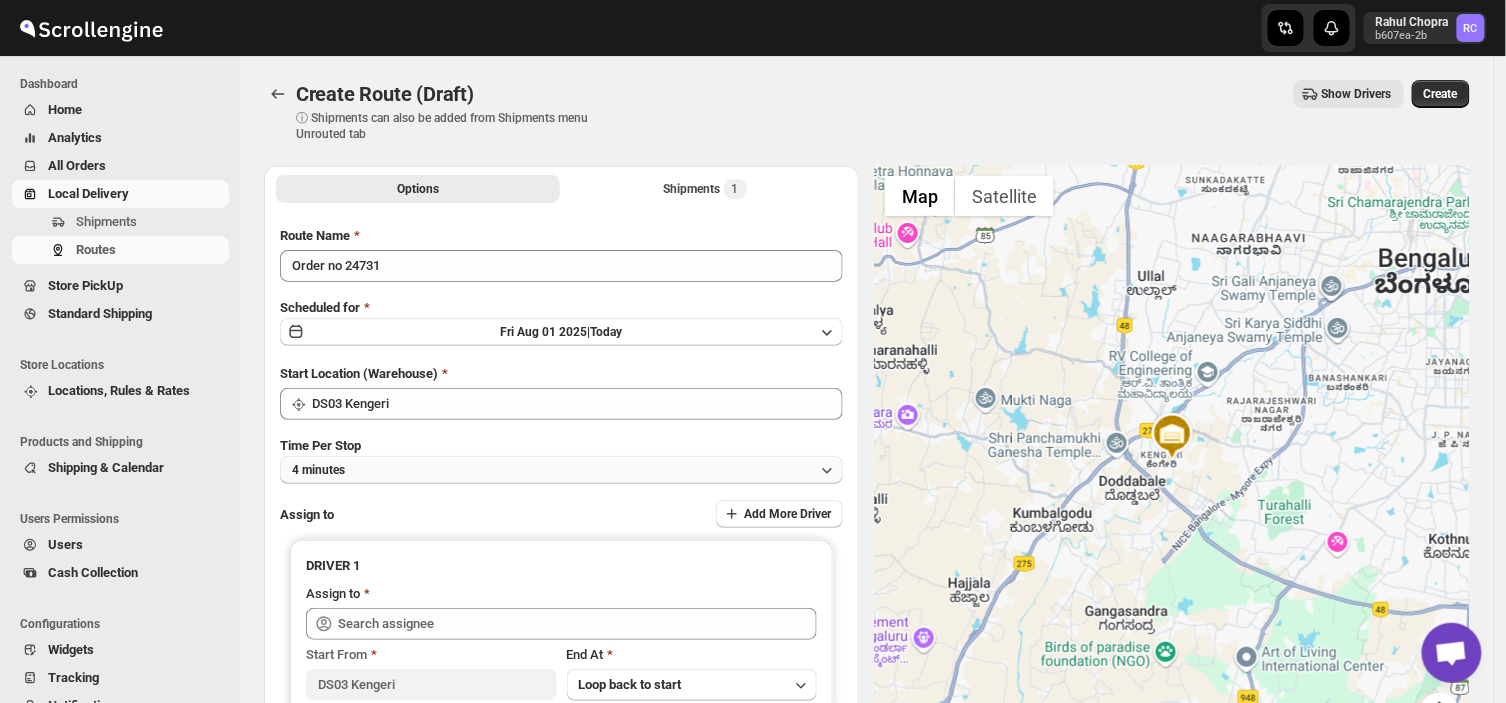click on "4 minutes" at bounding box center [561, 470] 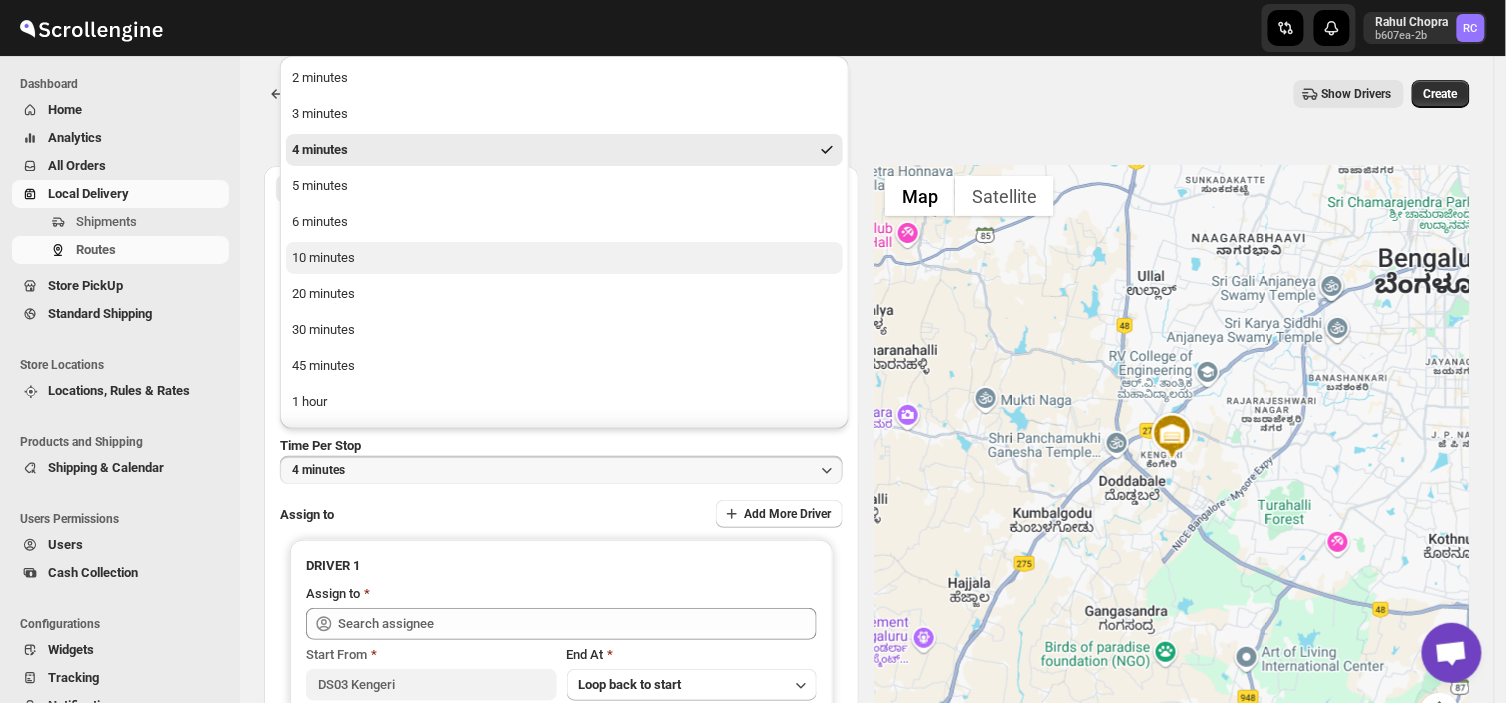 click on "10 minutes" at bounding box center [564, 258] 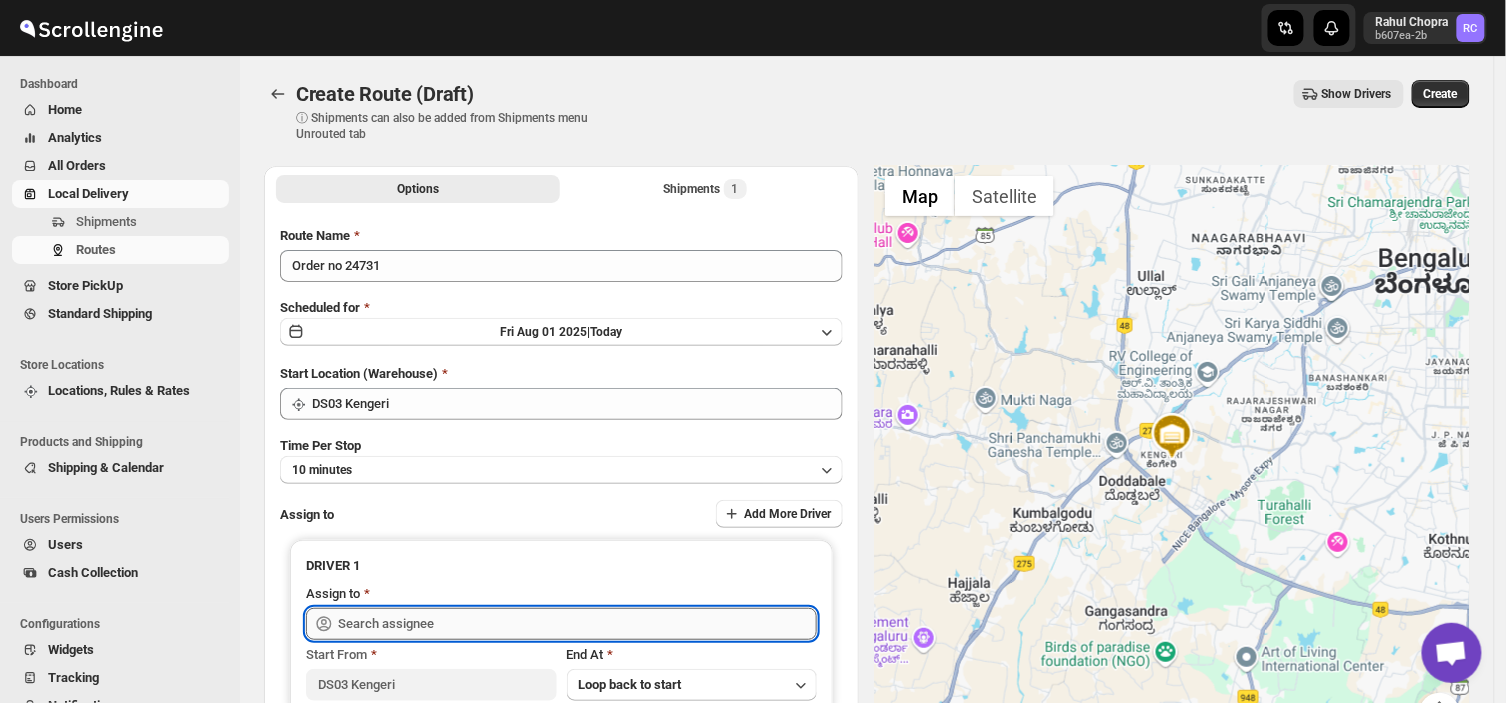 click at bounding box center (577, 624) 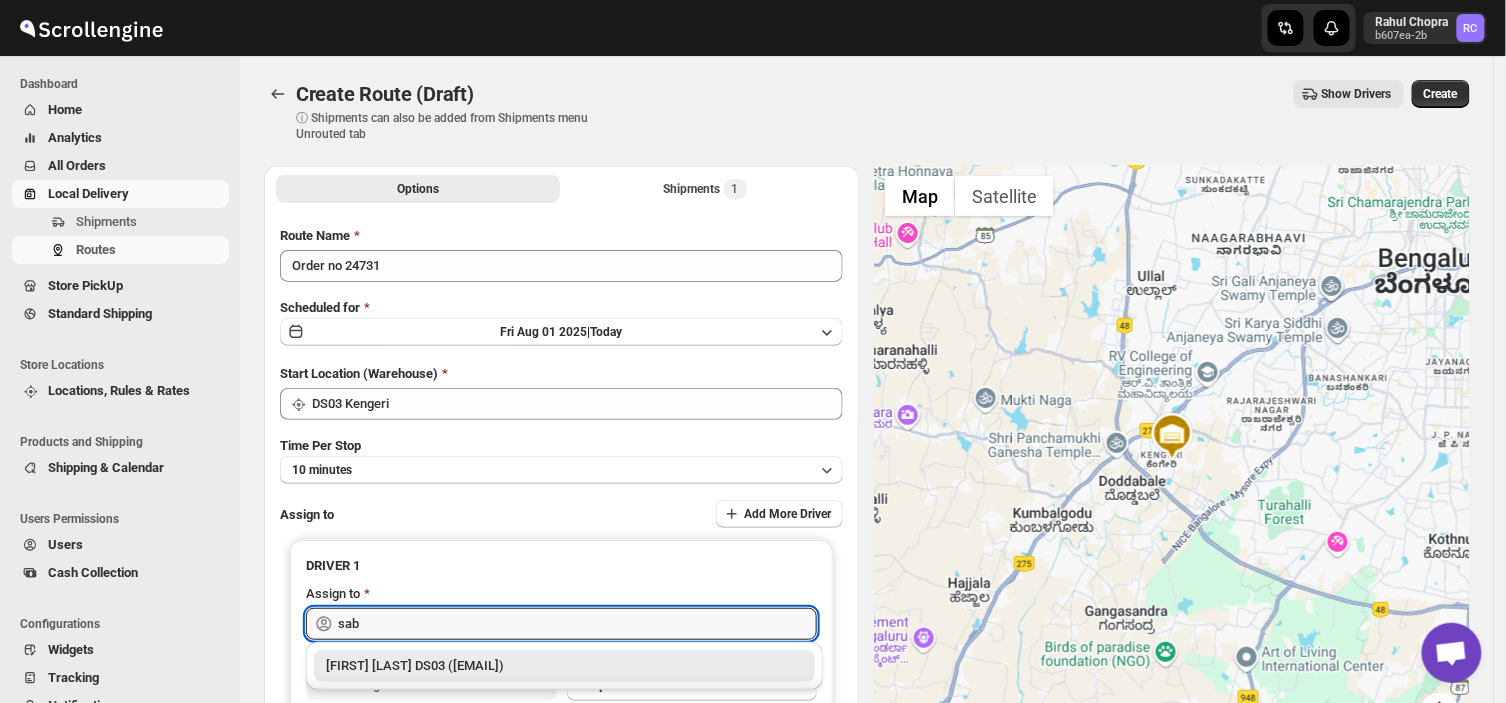 click on "[FIRST] [LAST] DS03 ([EMAIL])" at bounding box center (564, 666) 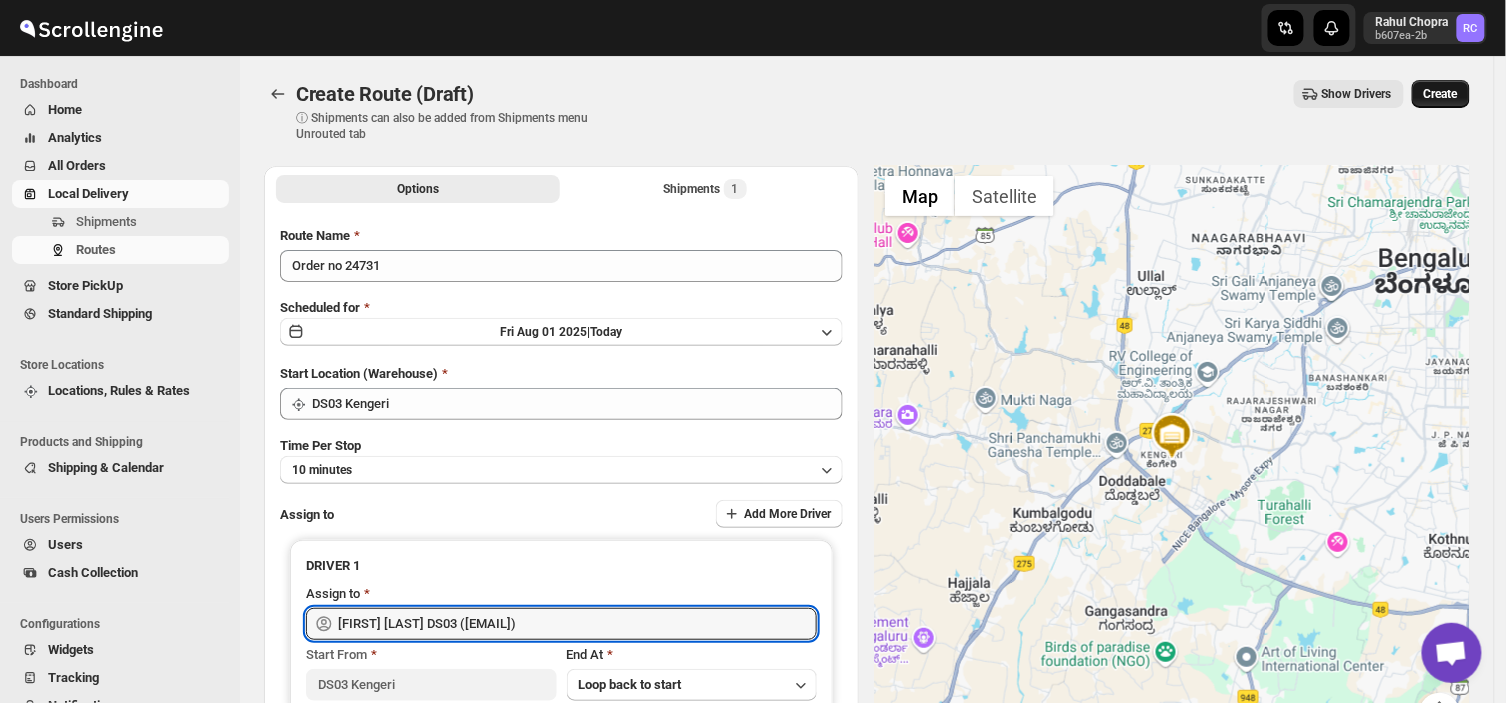 type on "[FIRST] [LAST] DS03 ([EMAIL])" 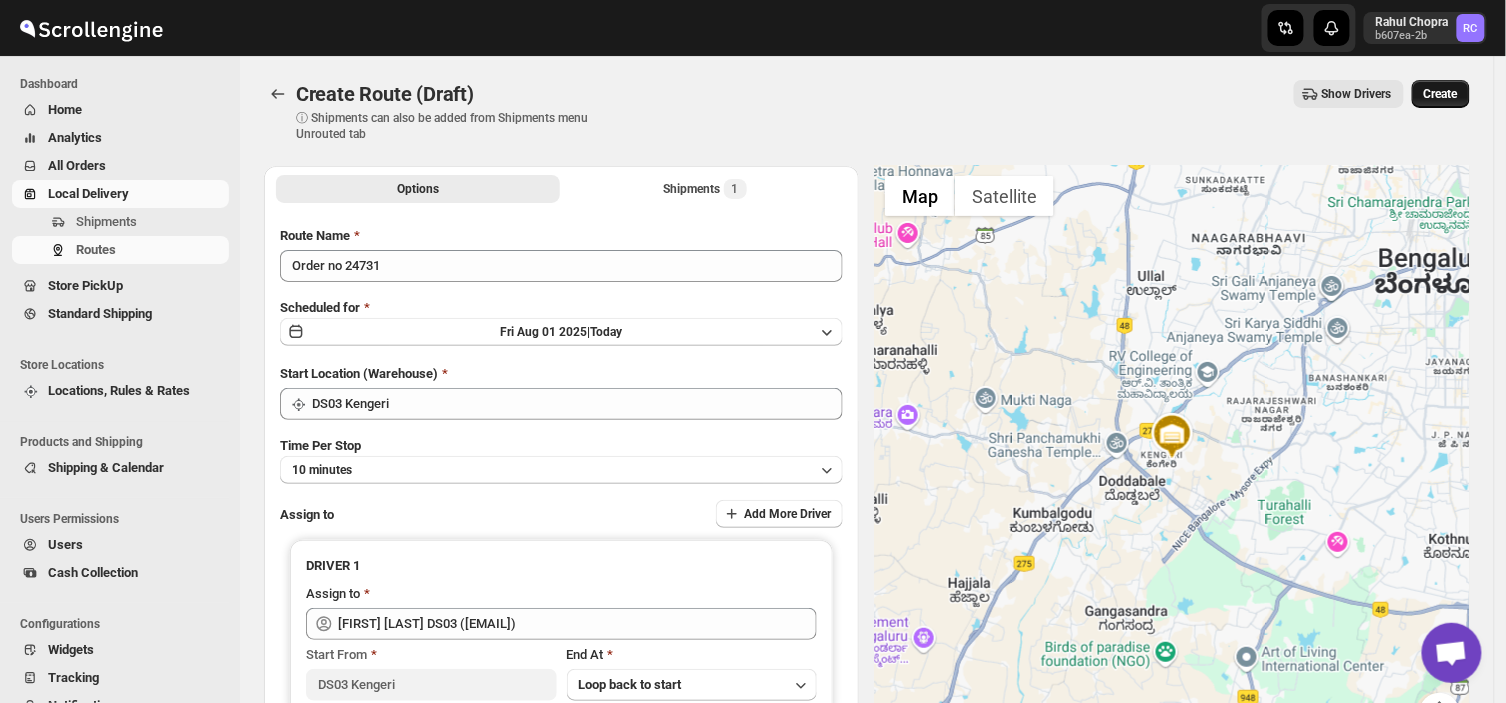 click on "Create" at bounding box center [1441, 94] 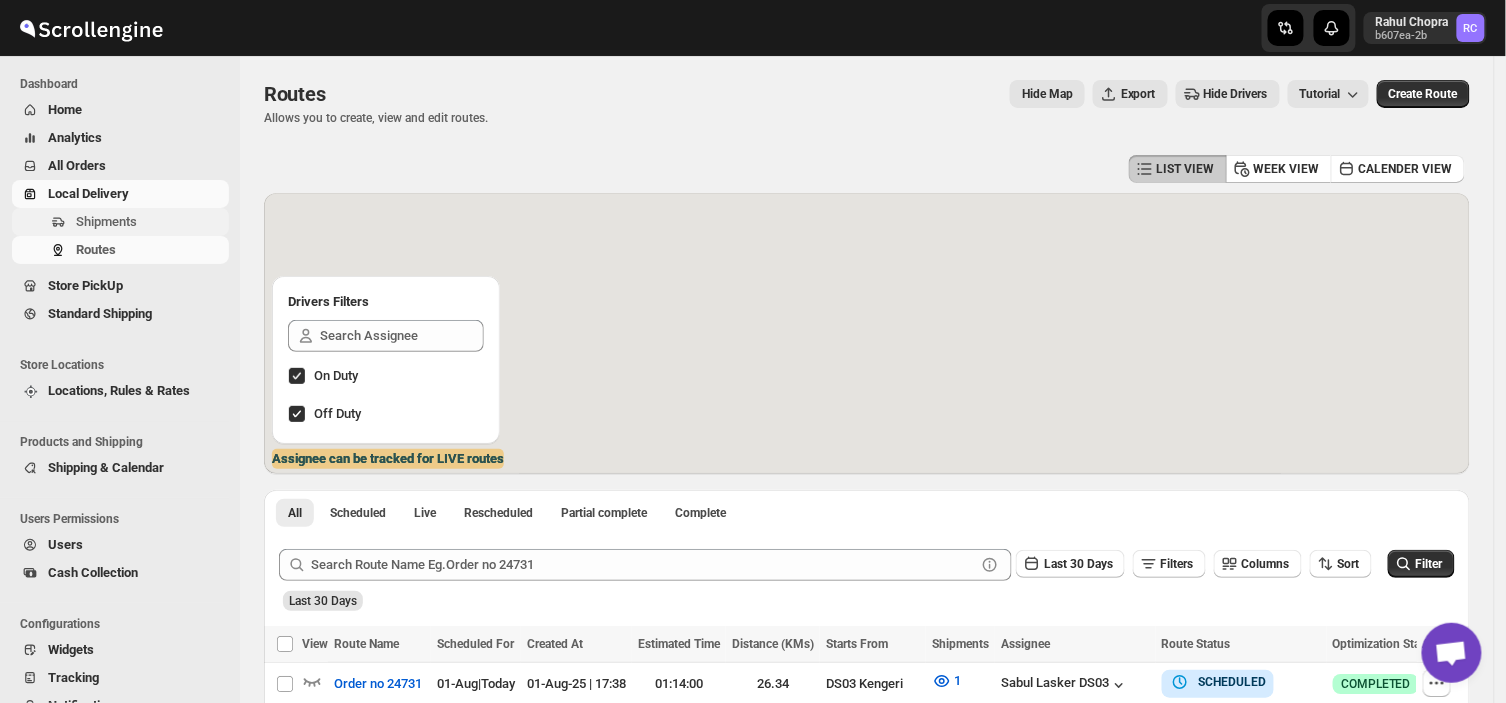 click on "Shipments" at bounding box center (150, 222) 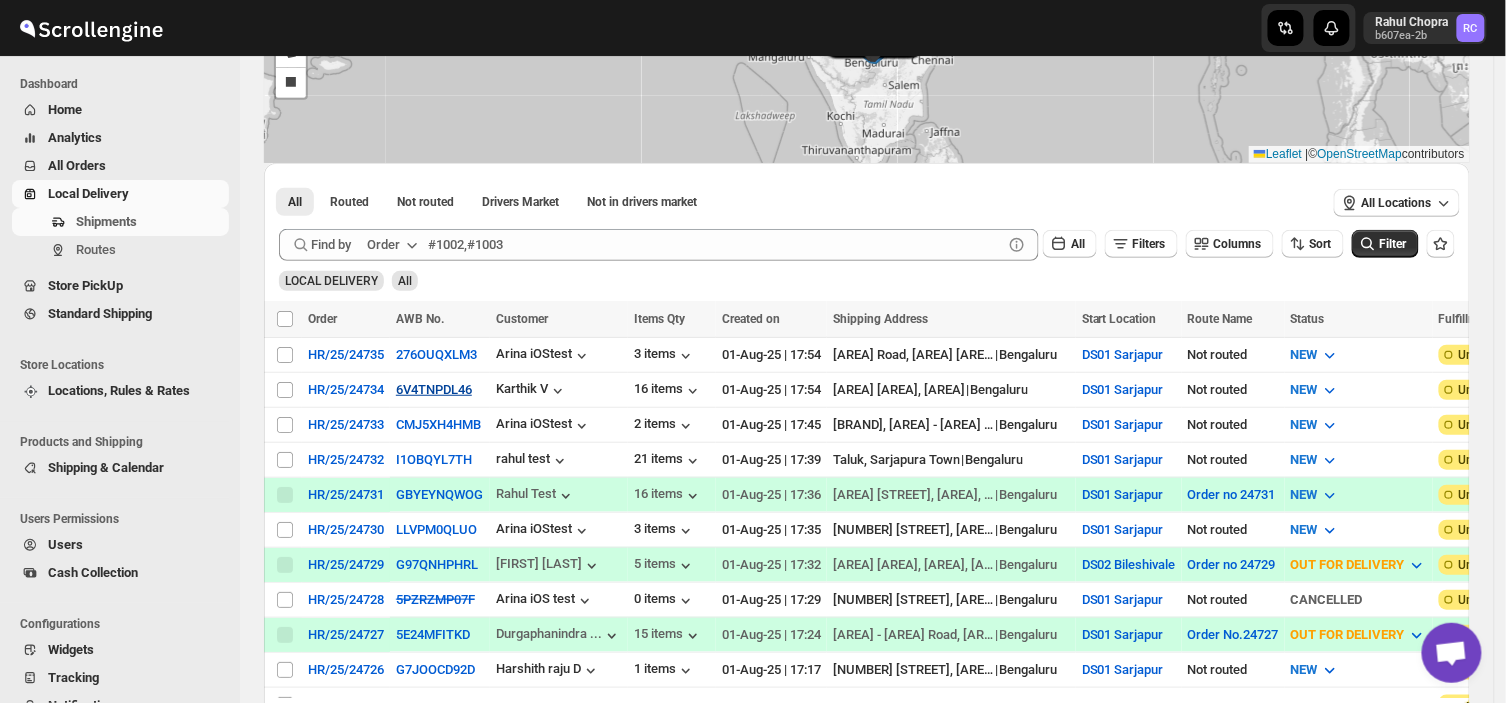 scroll, scrollTop: 228, scrollLeft: 0, axis: vertical 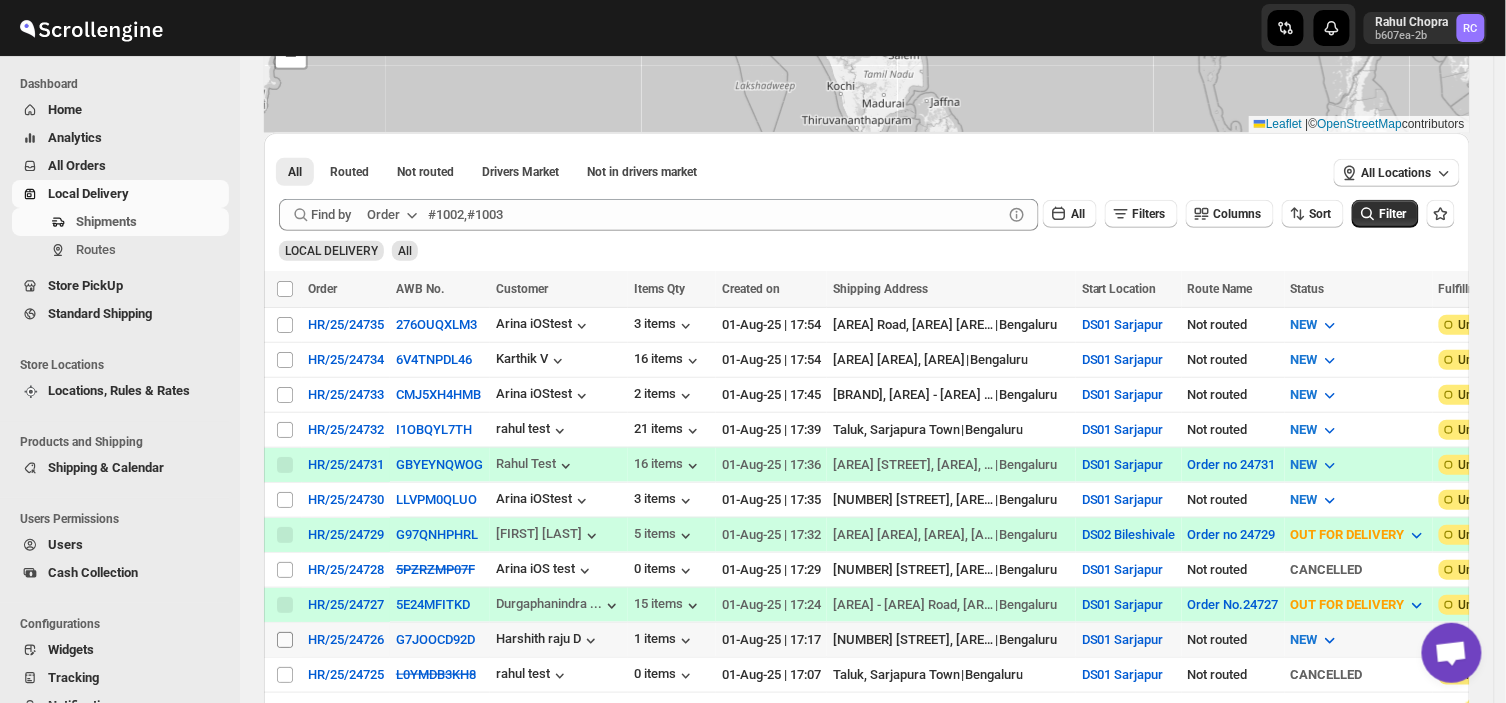 click on "Select shipment" at bounding box center (285, 640) 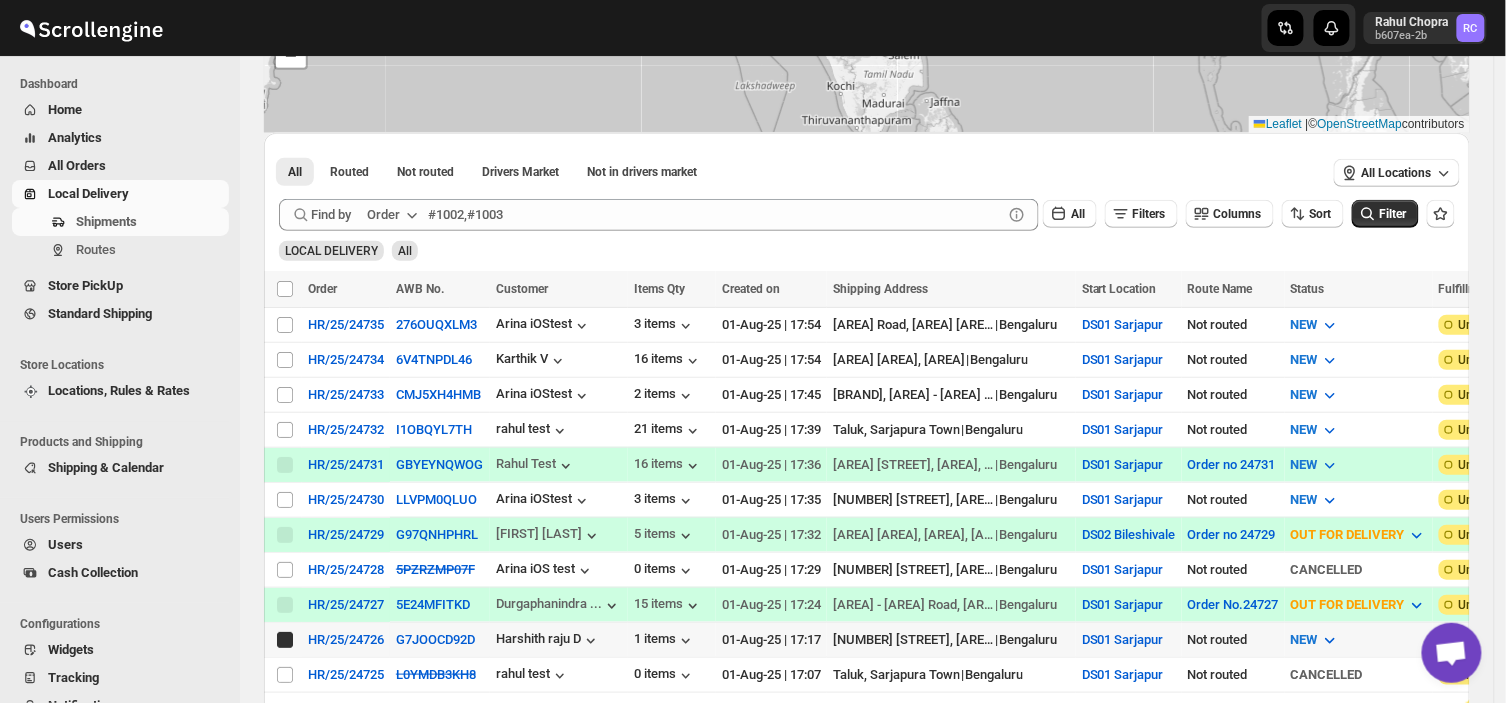 checkbox on "true" 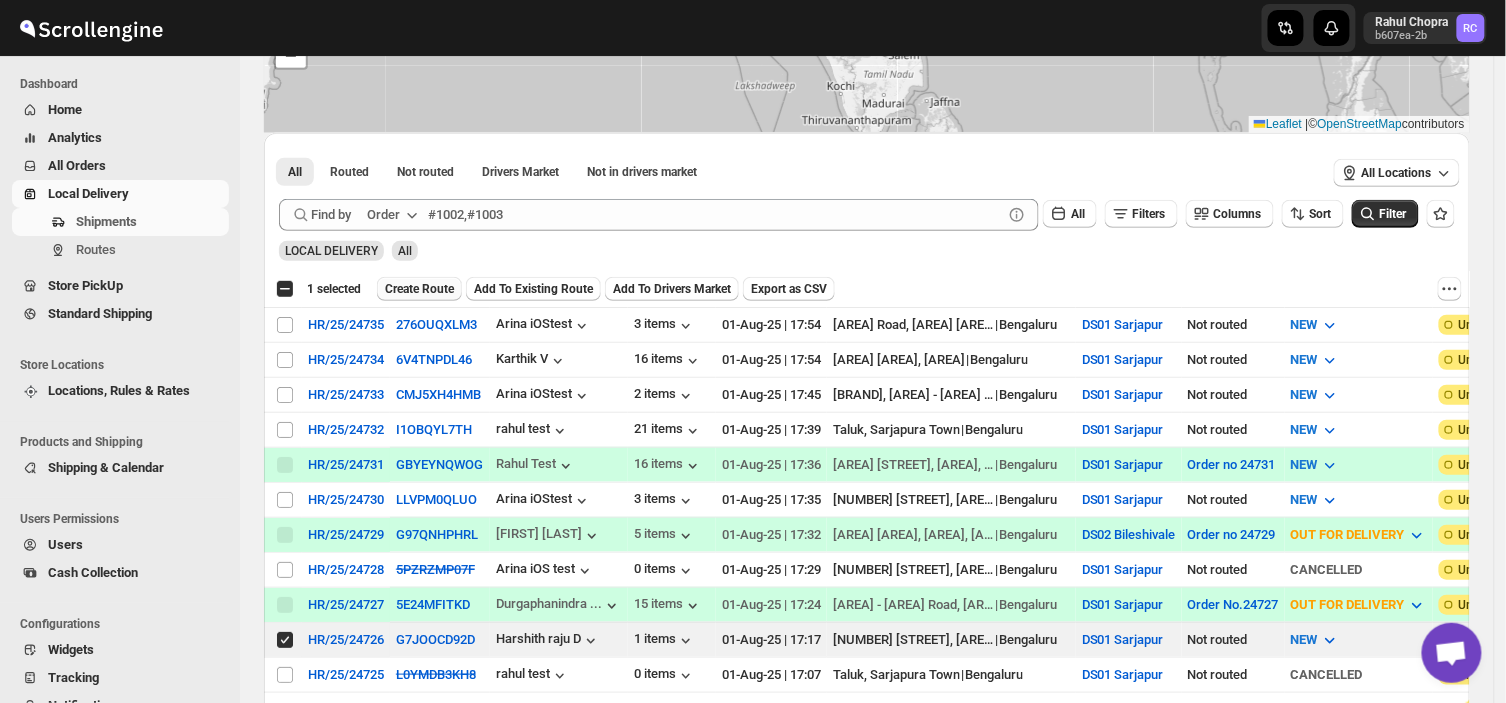 click on "Create Route" at bounding box center [419, 289] 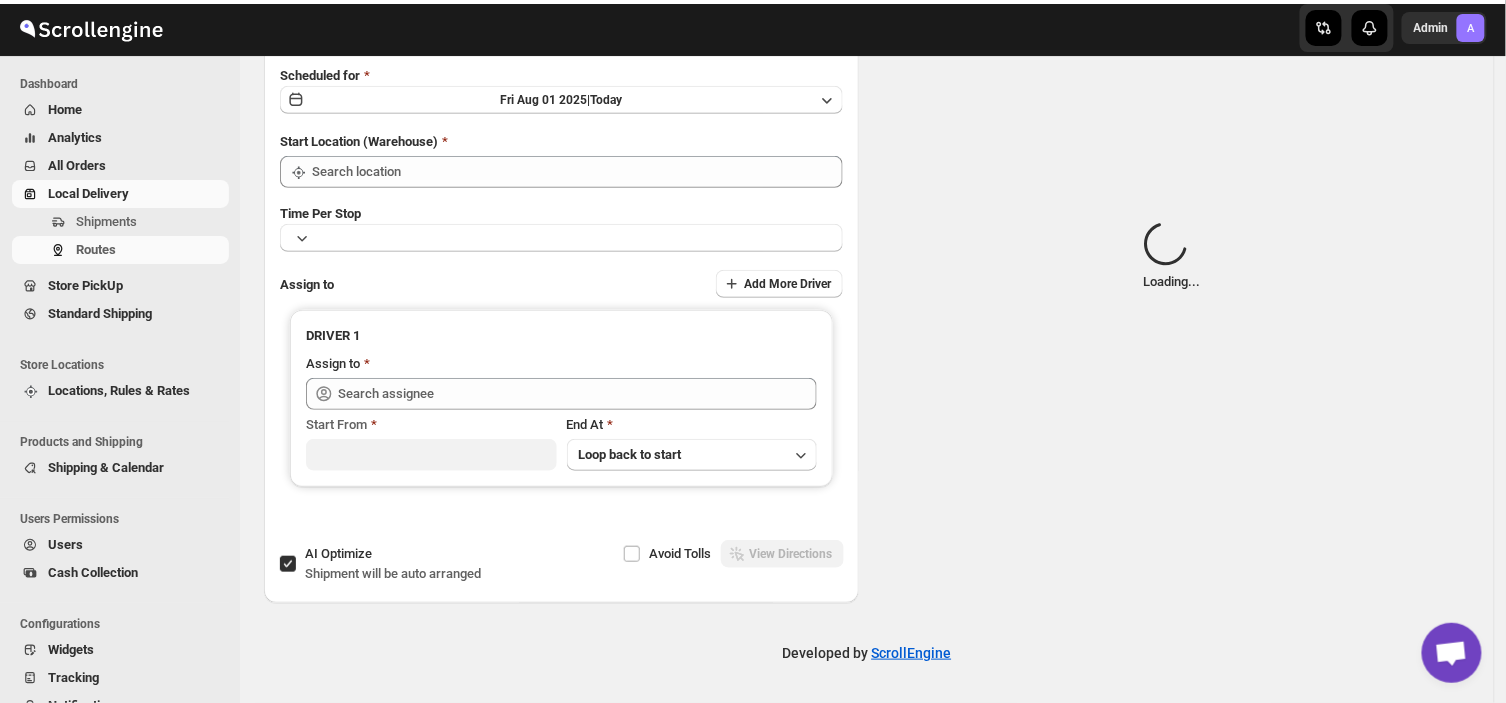type on "Route - 01/08-0556" 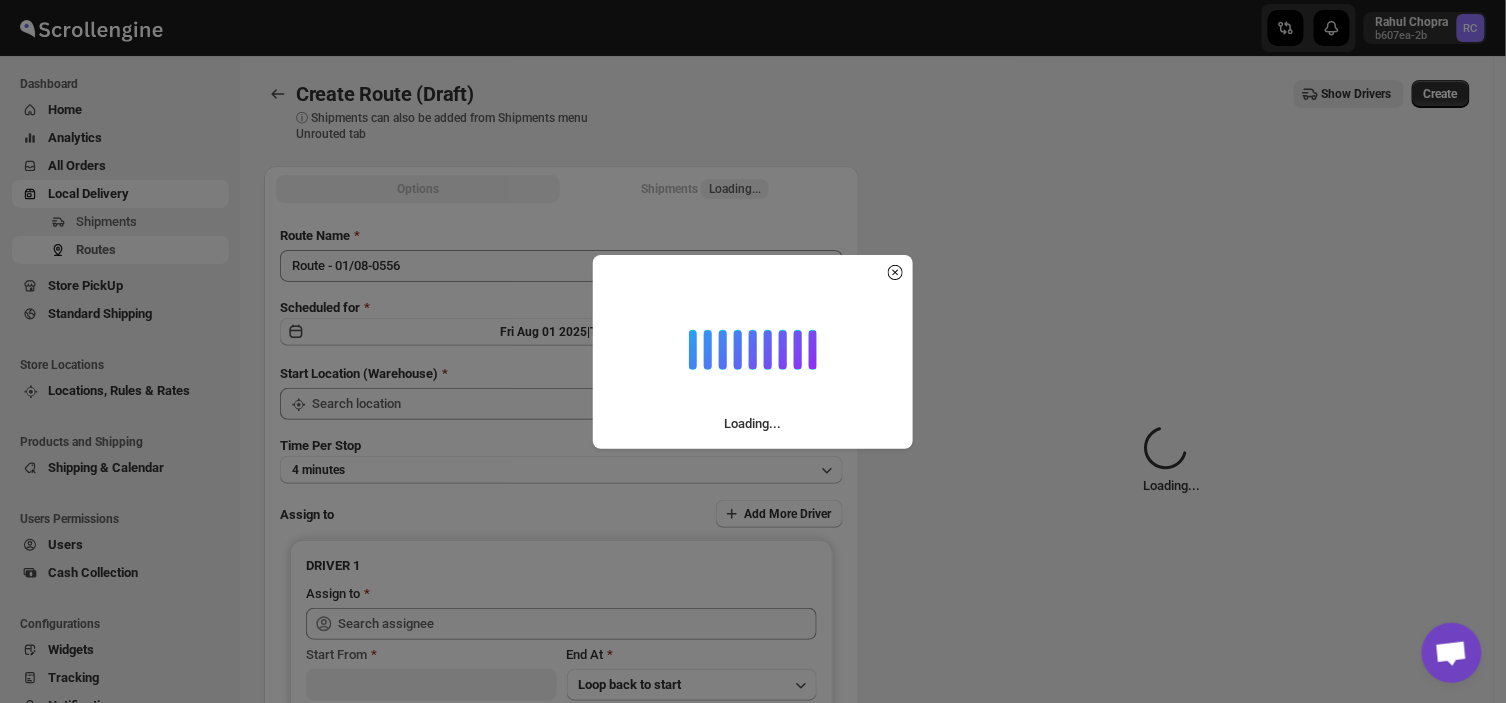 type on "DS01 Sarjapur" 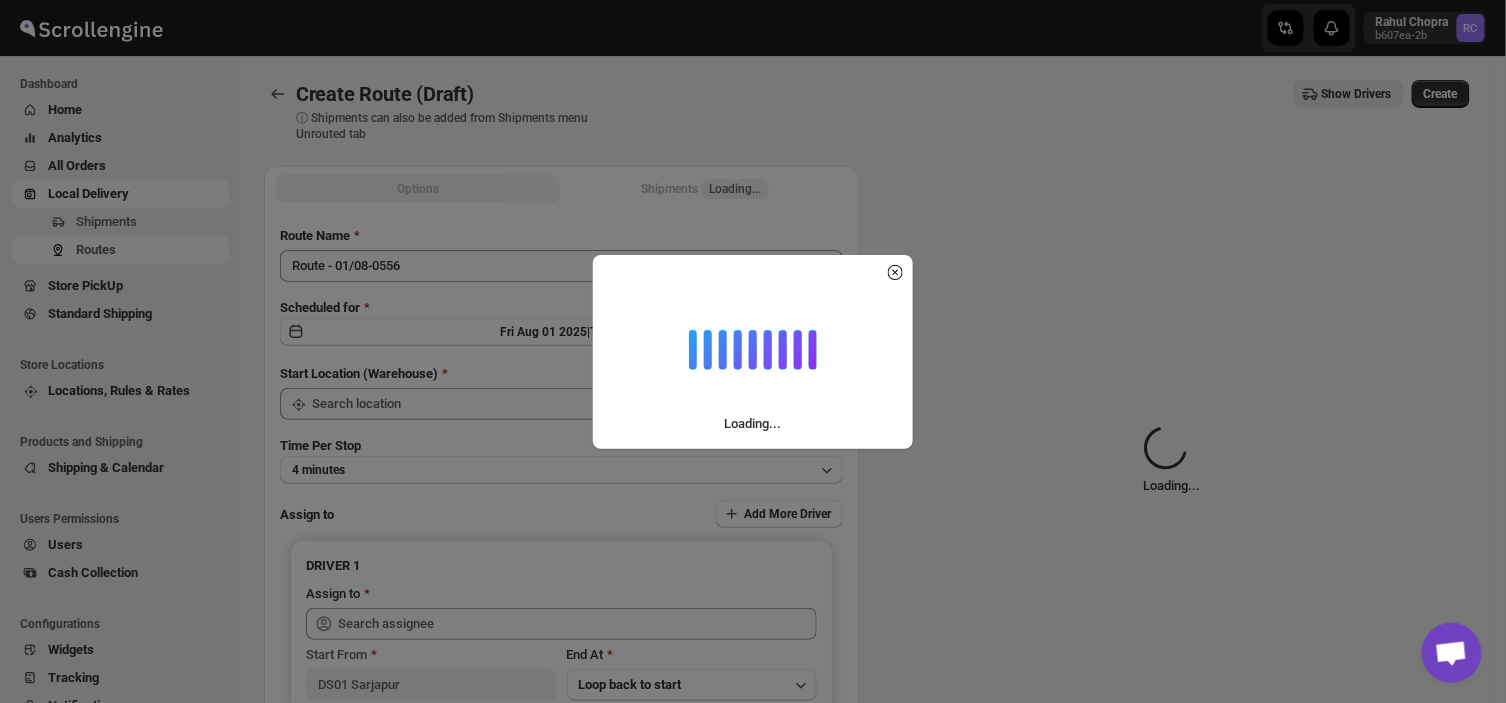 type on "DS01 Sarjapur" 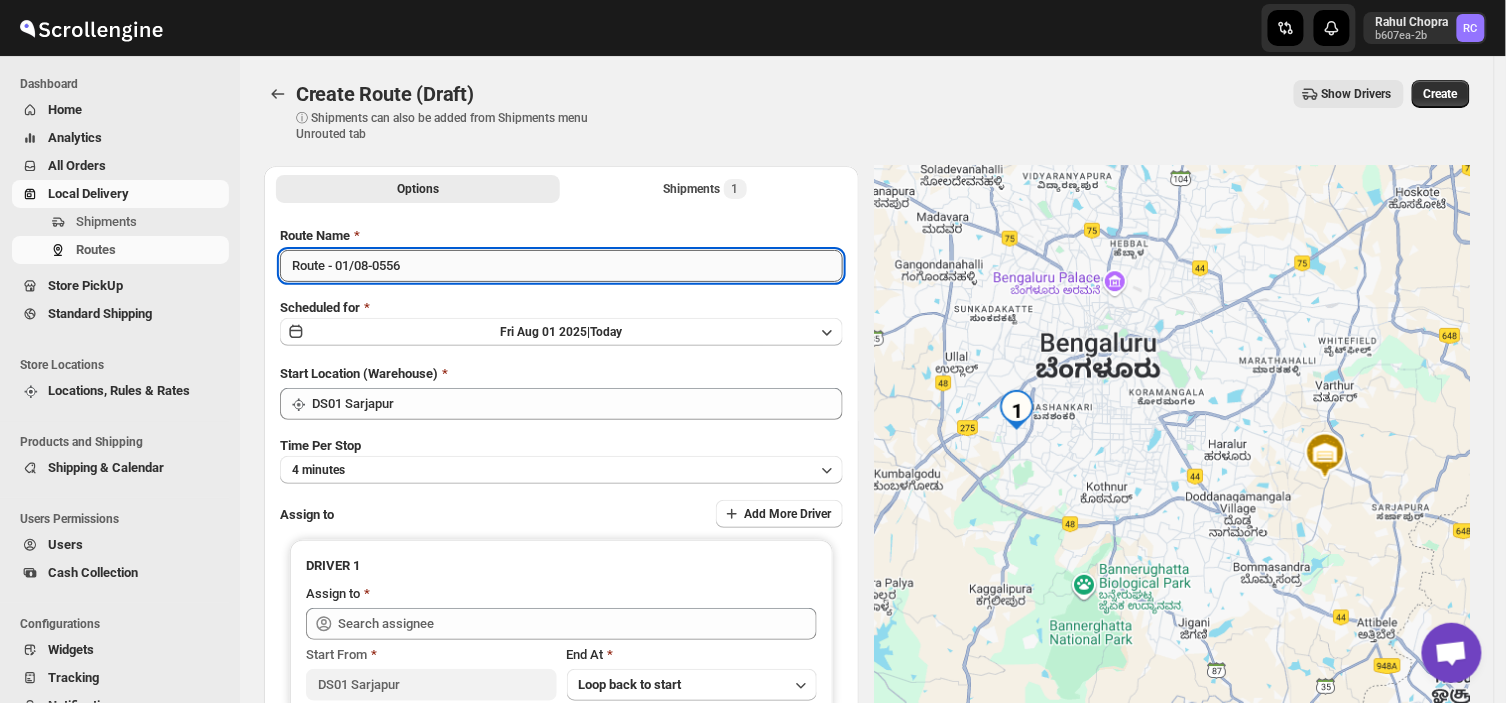 click on "Route - 01/08-0556" at bounding box center (561, 266) 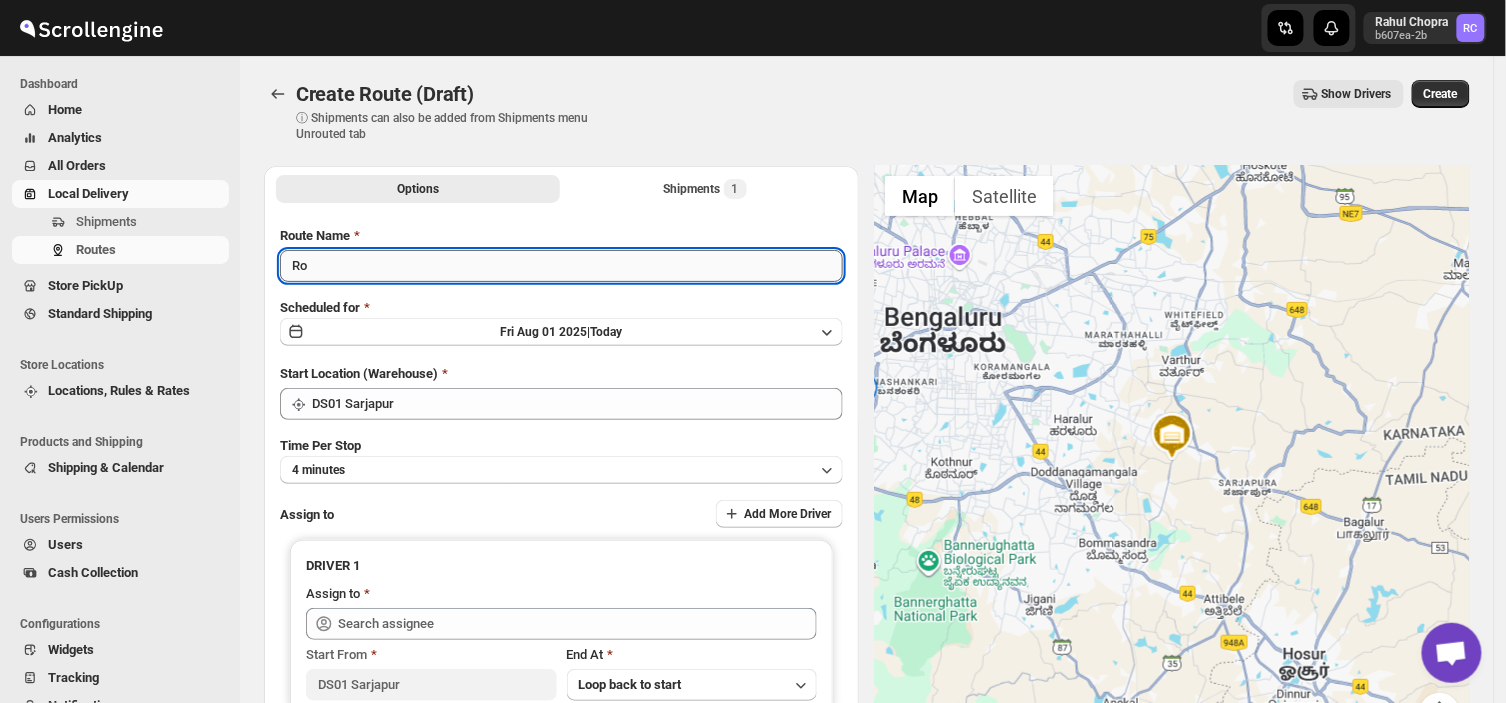 type on "R" 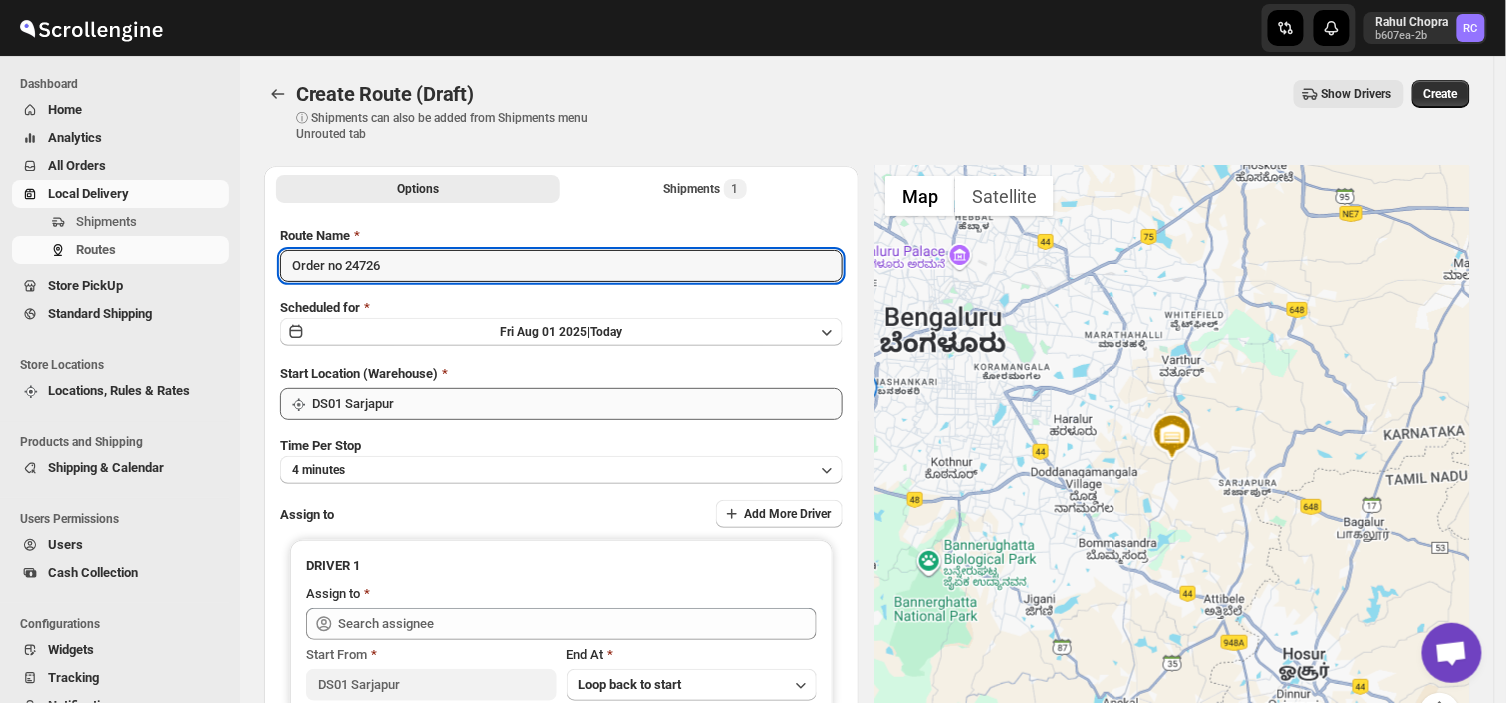 type on "Order no 24726" 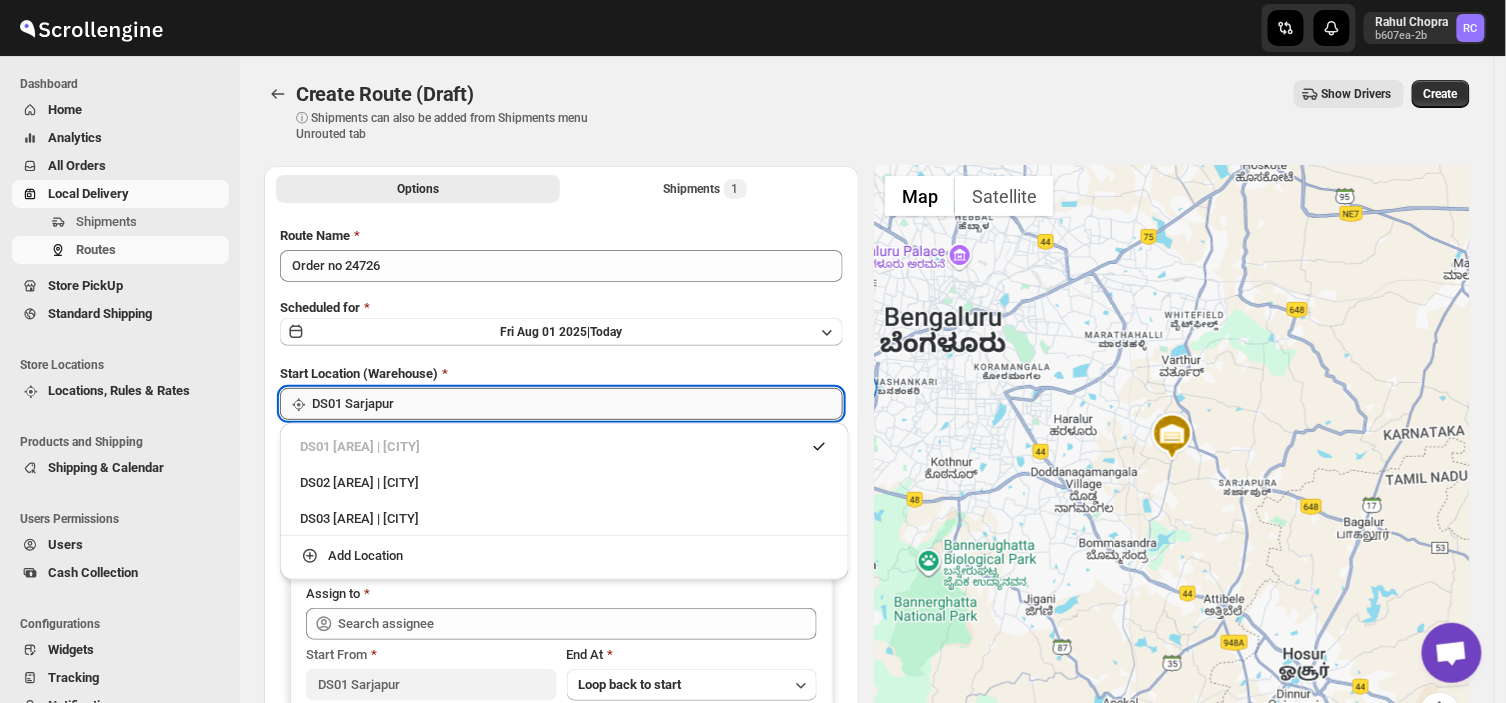 click on "DS01 Sarjapur" at bounding box center (577, 404) 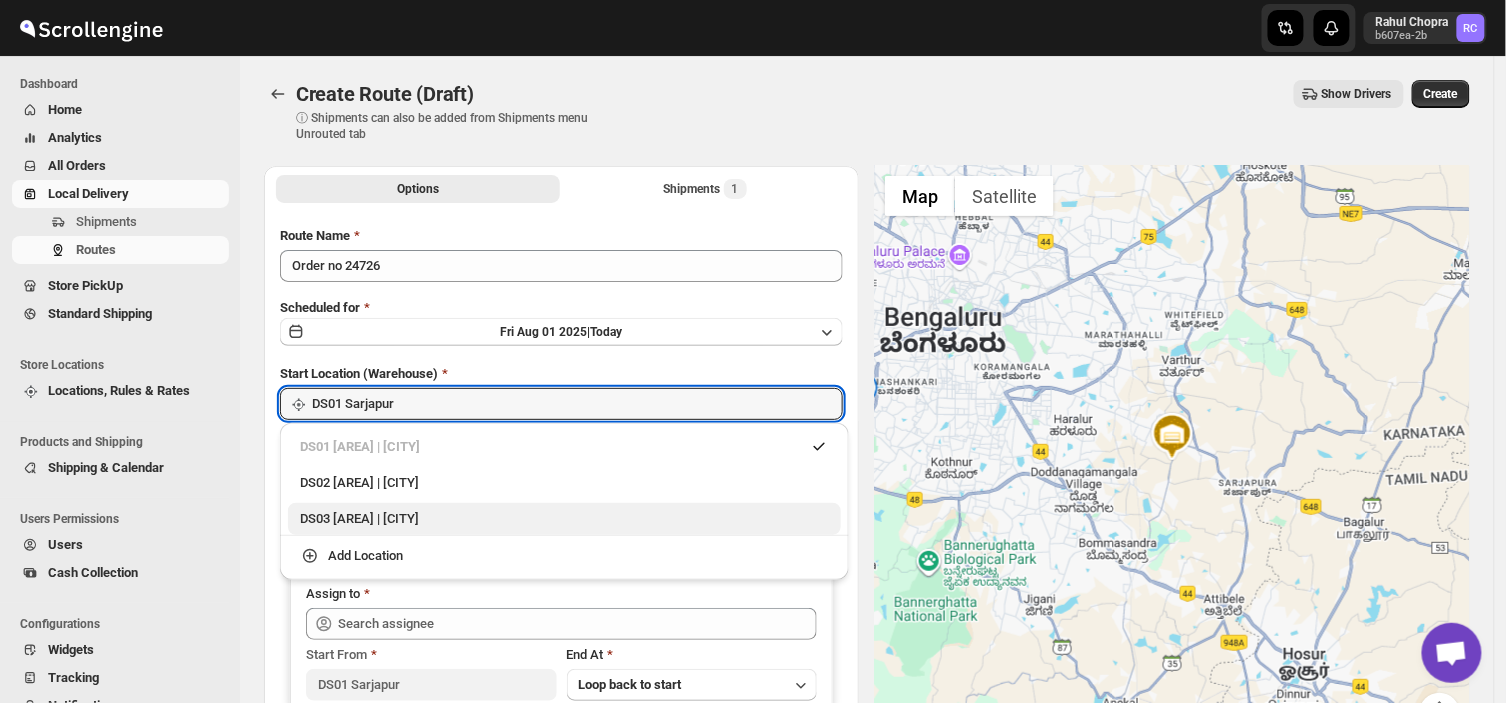 click on "DS03 [AREA] | [CITY]" at bounding box center [564, 519] 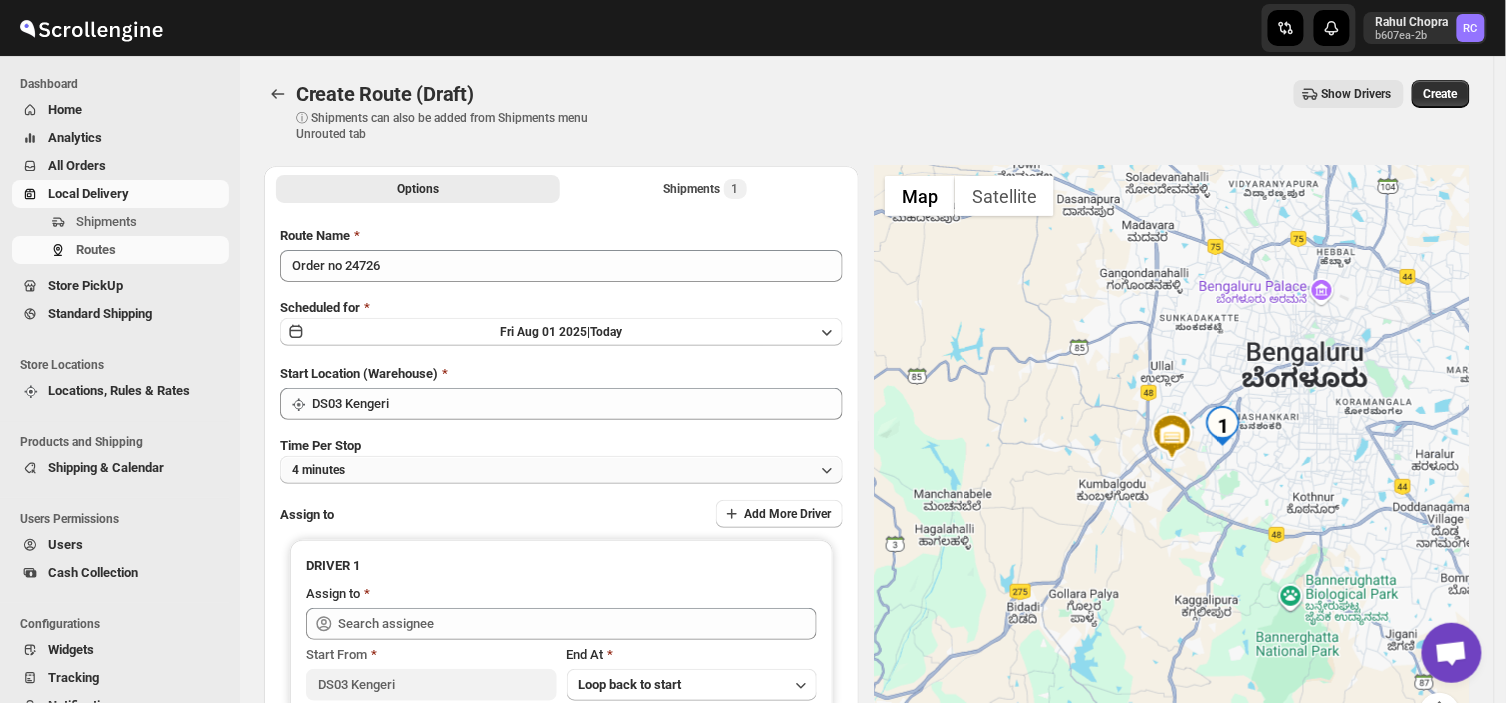 click on "4 minutes" at bounding box center (561, 470) 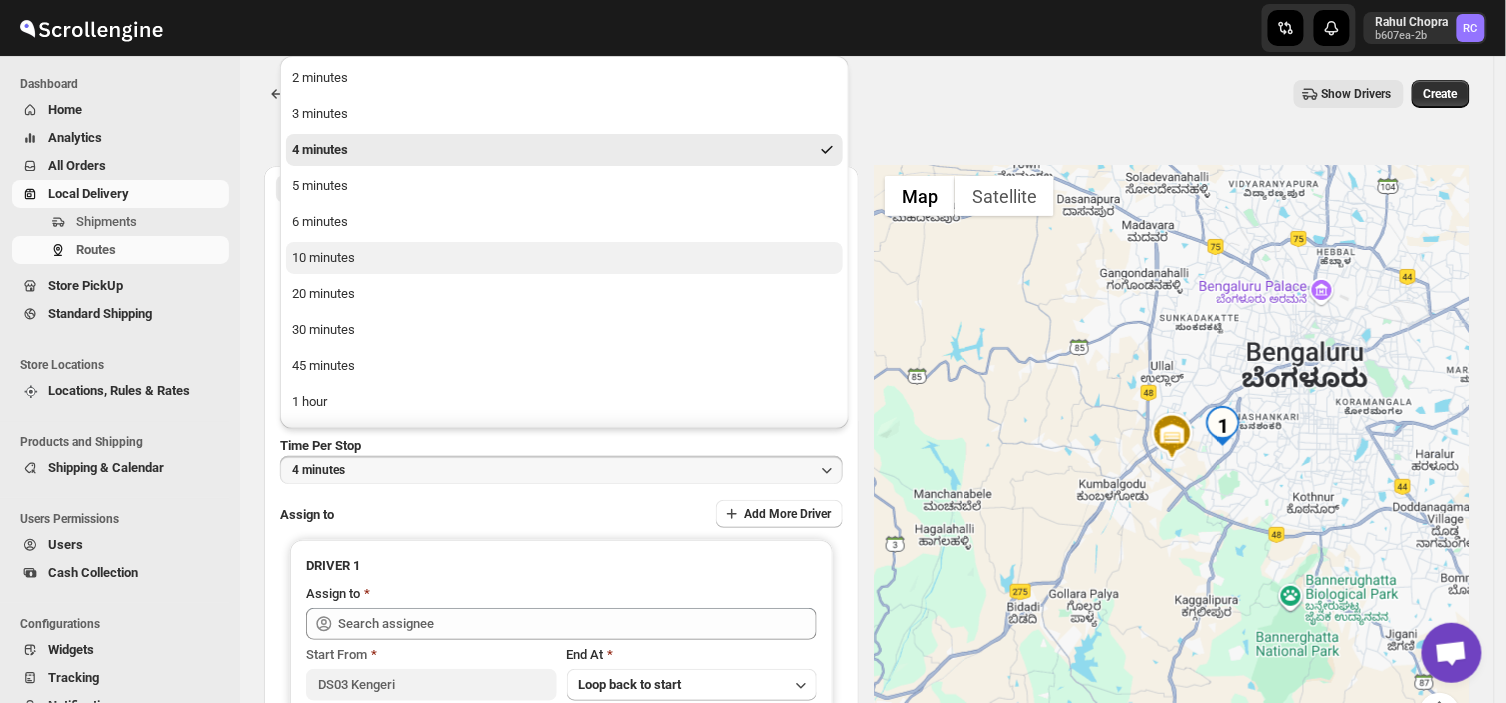 click on "10 minutes" at bounding box center (564, 258) 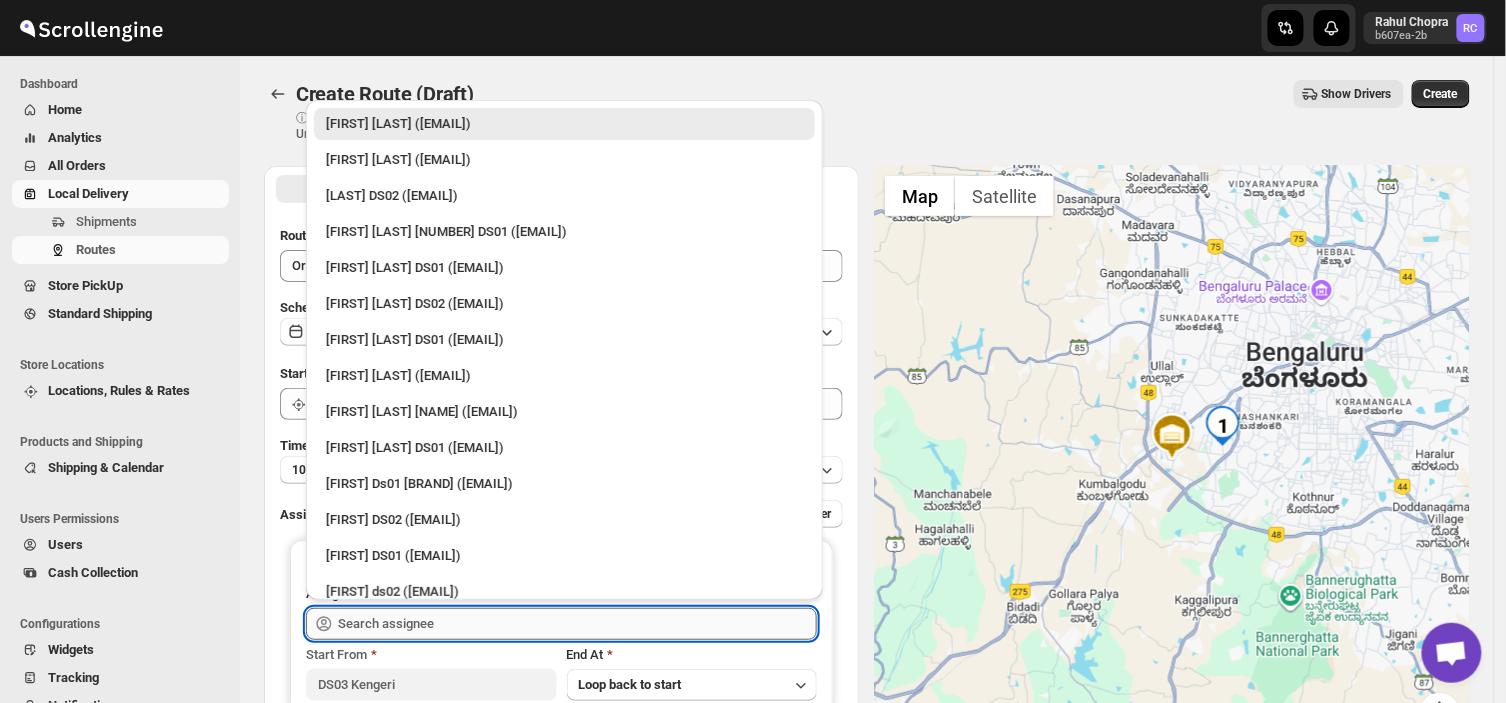 click at bounding box center [577, 624] 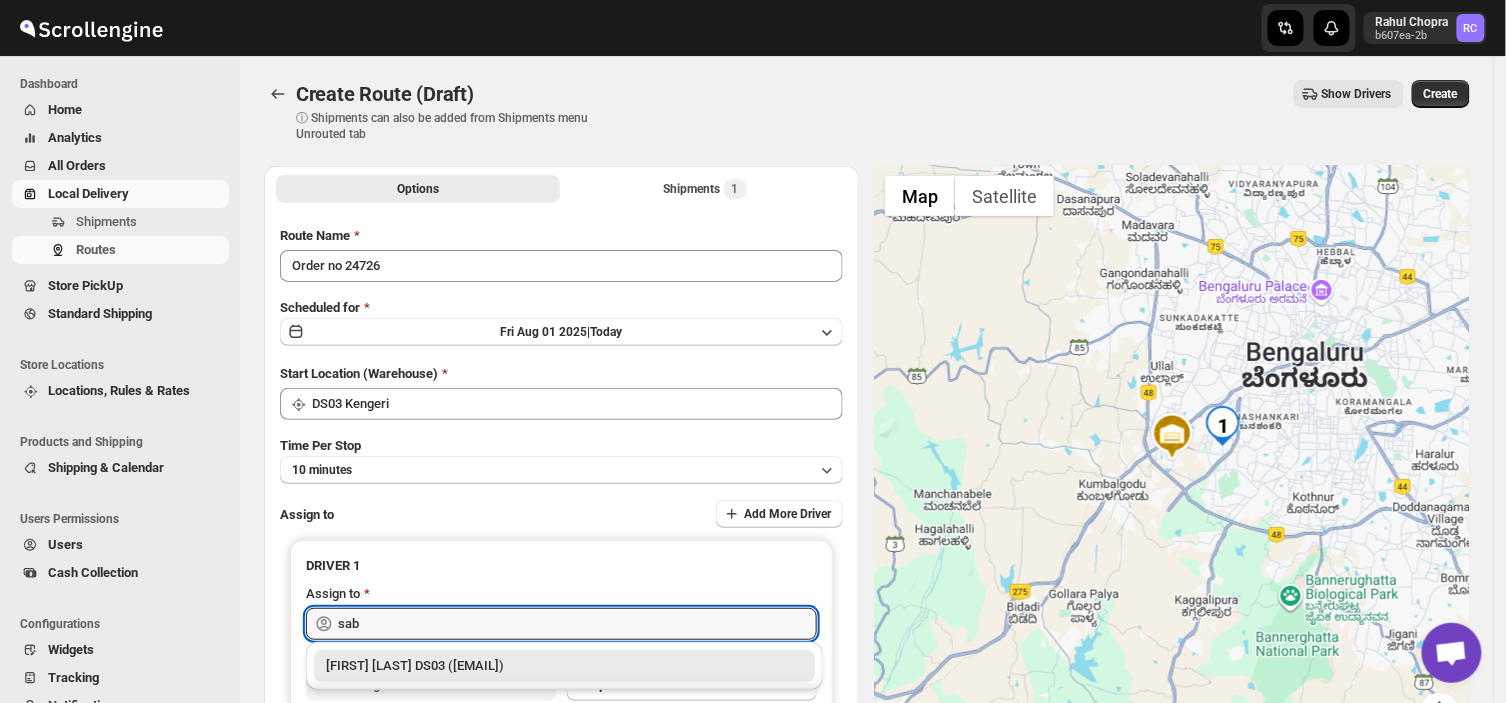 click on "[FIRST] [LAST] DS03 ([EMAIL])" at bounding box center [564, 666] 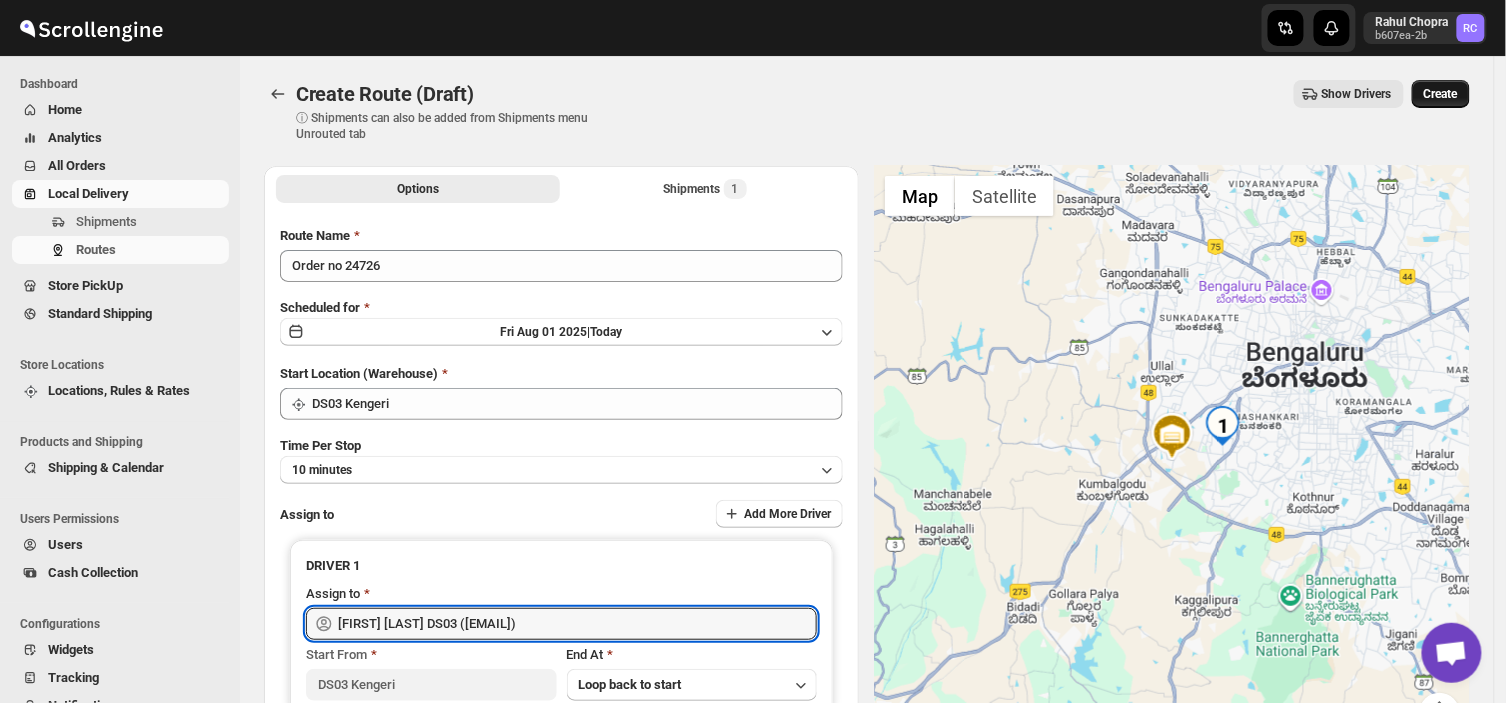type on "[FIRST] [LAST] DS03 ([EMAIL])" 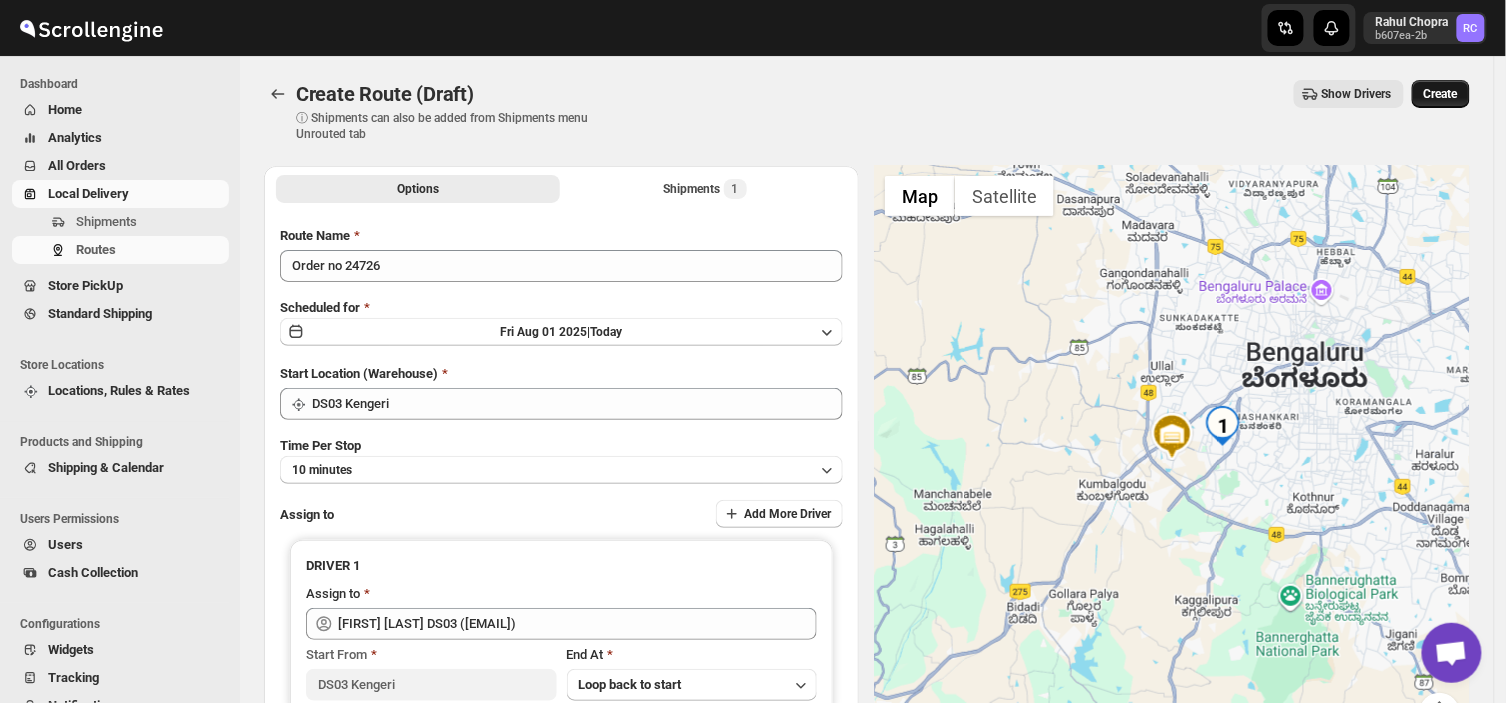 click on "Create" at bounding box center (1441, 94) 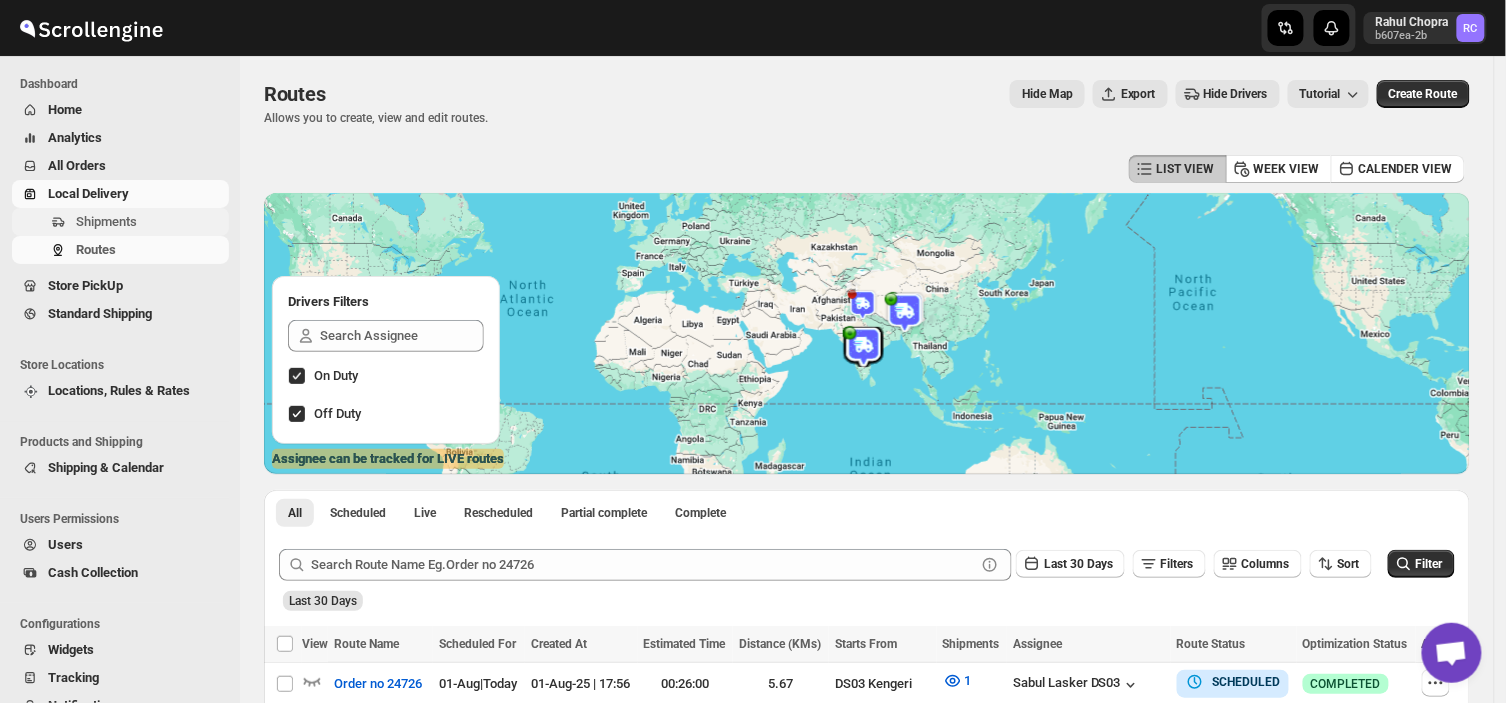 click on "Shipments" at bounding box center [106, 221] 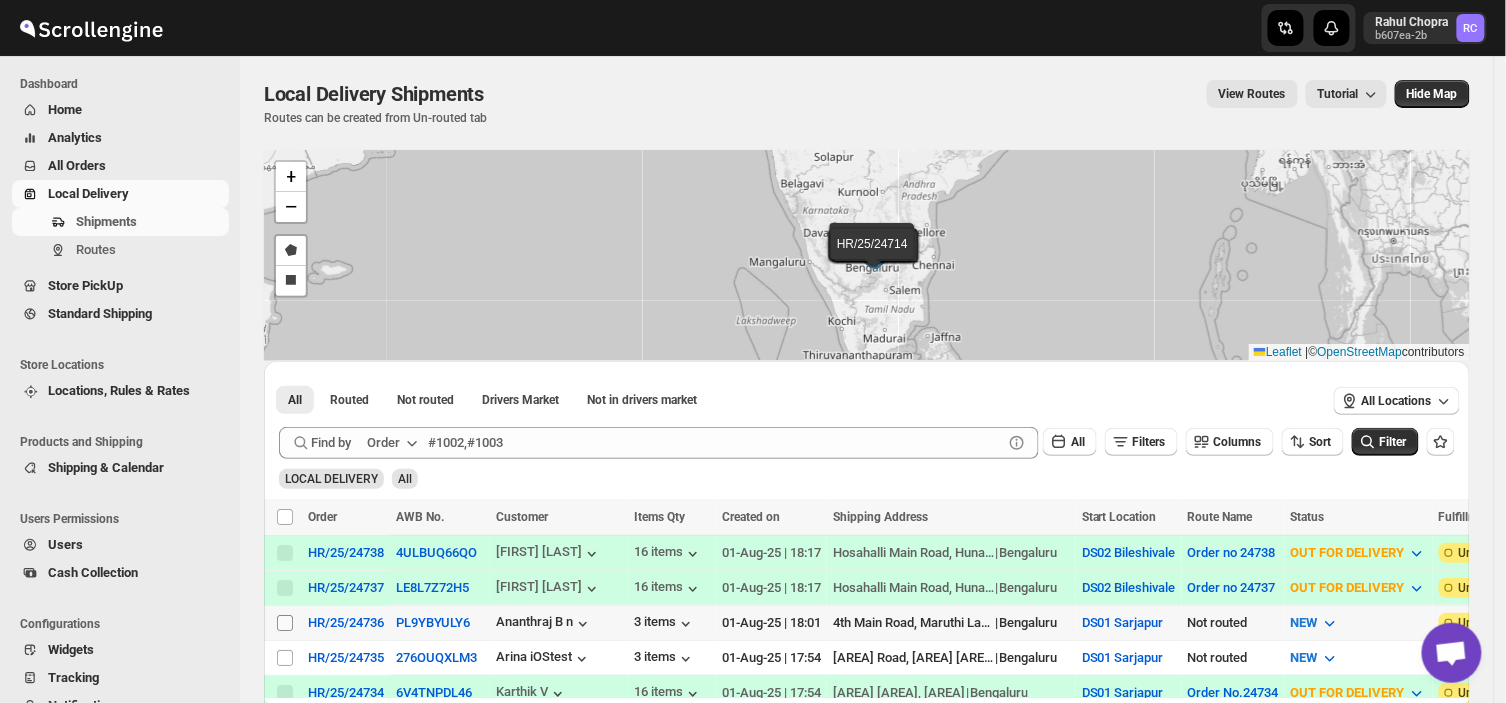 click on "Select shipment" at bounding box center (285, 623) 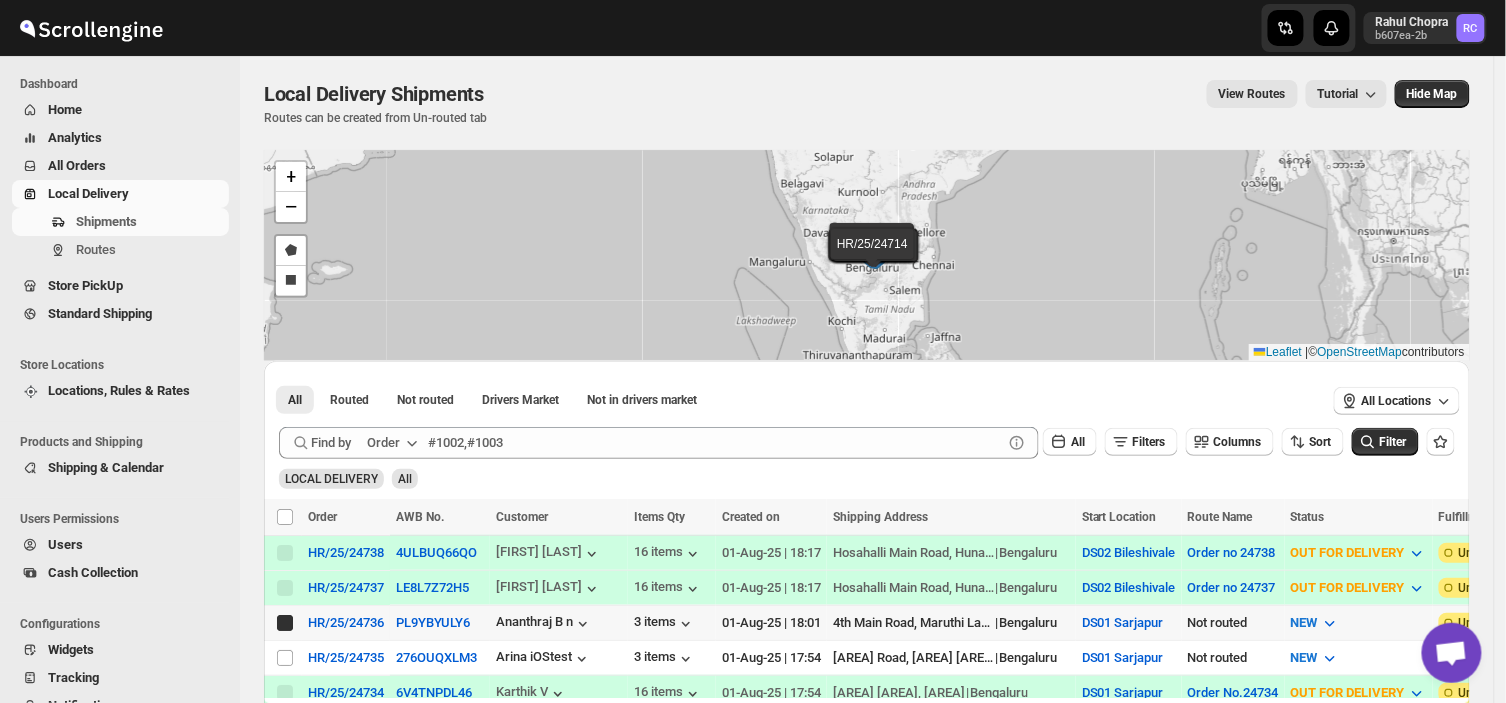 checkbox on "true" 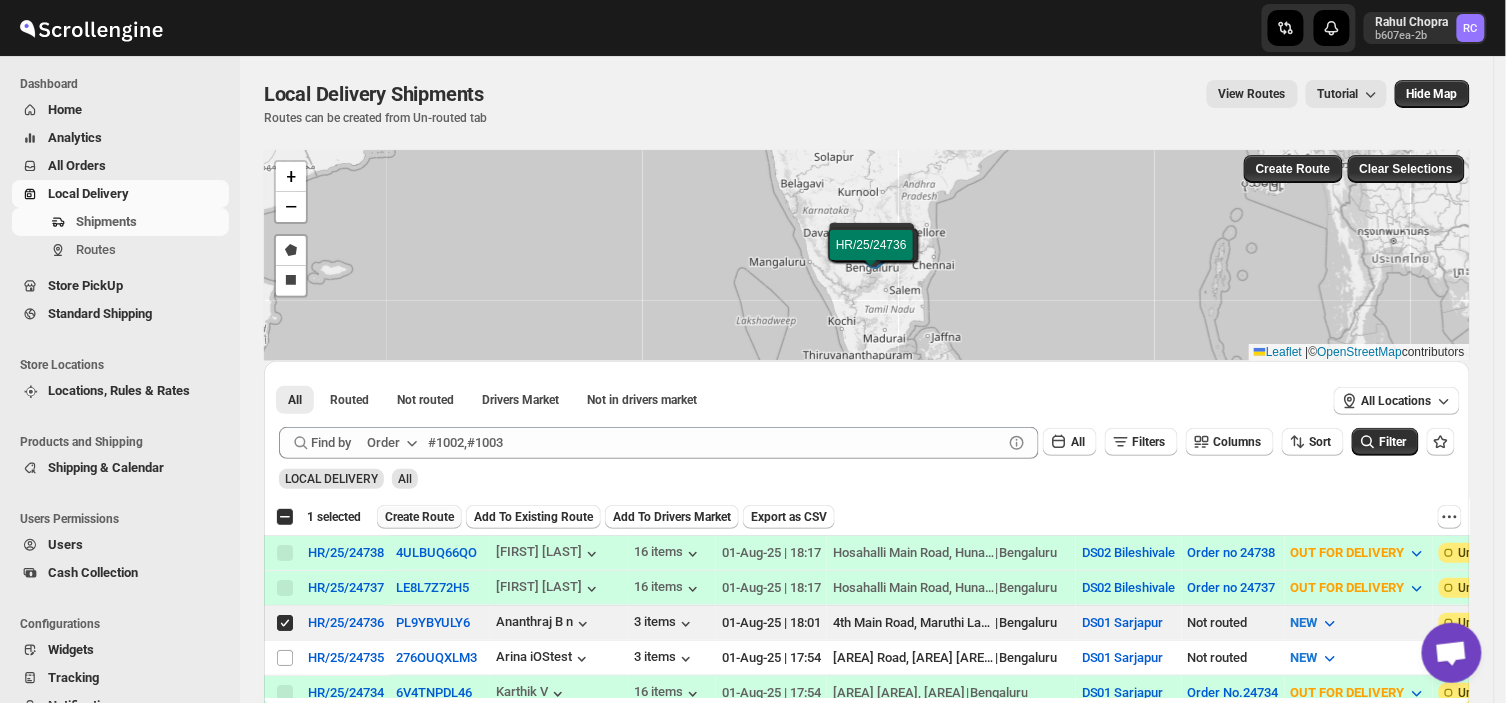 click on "Create Route" at bounding box center (419, 517) 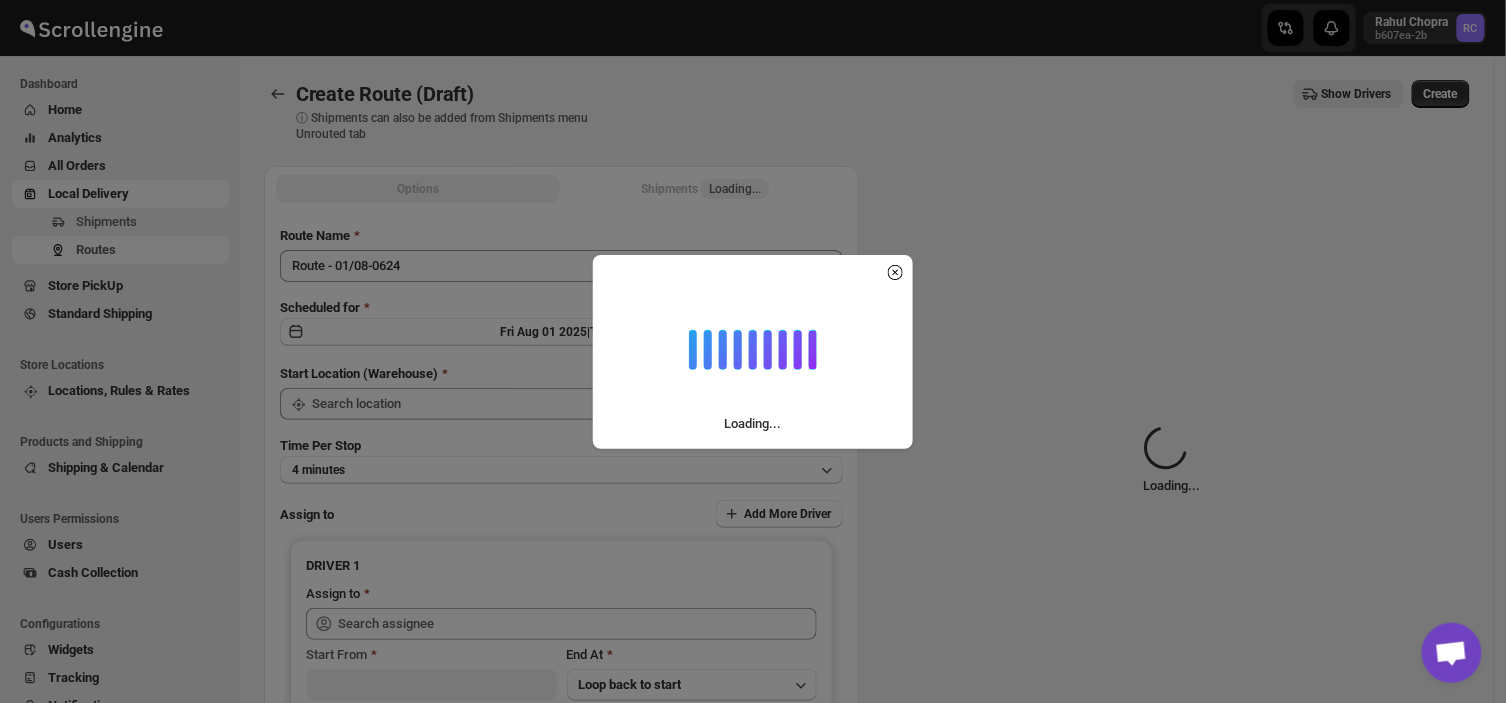type on "DS01 Sarjapur" 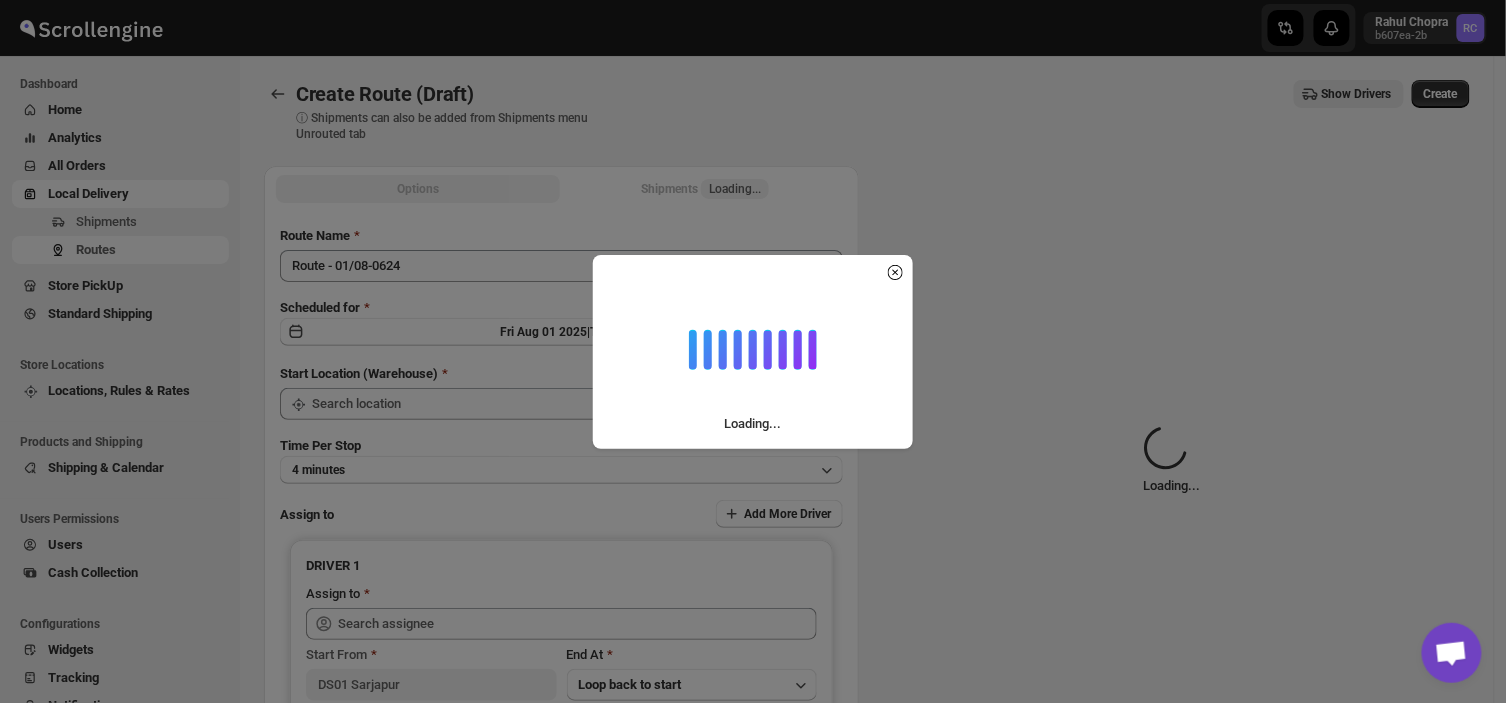 type on "DS01 Sarjapur" 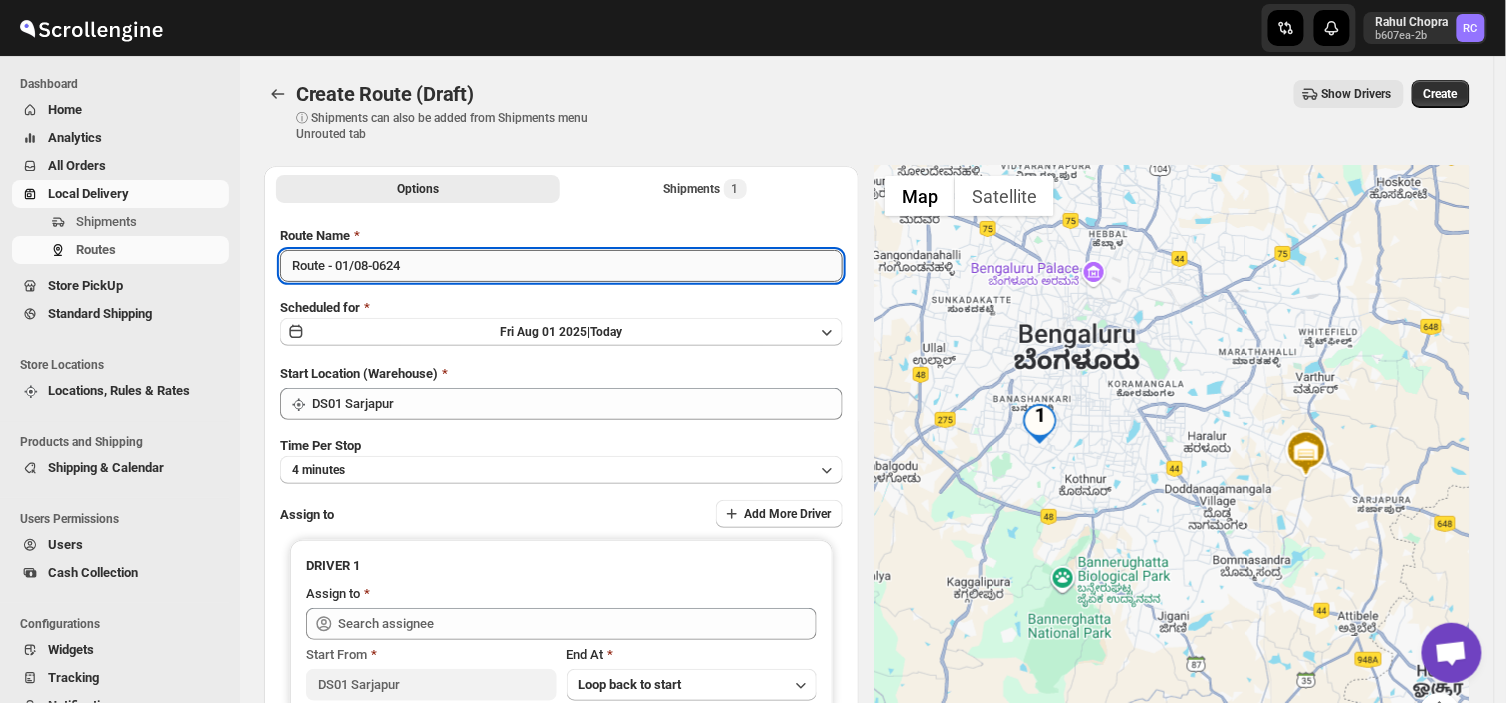 click on "Route - 01/08-0624" at bounding box center (561, 266) 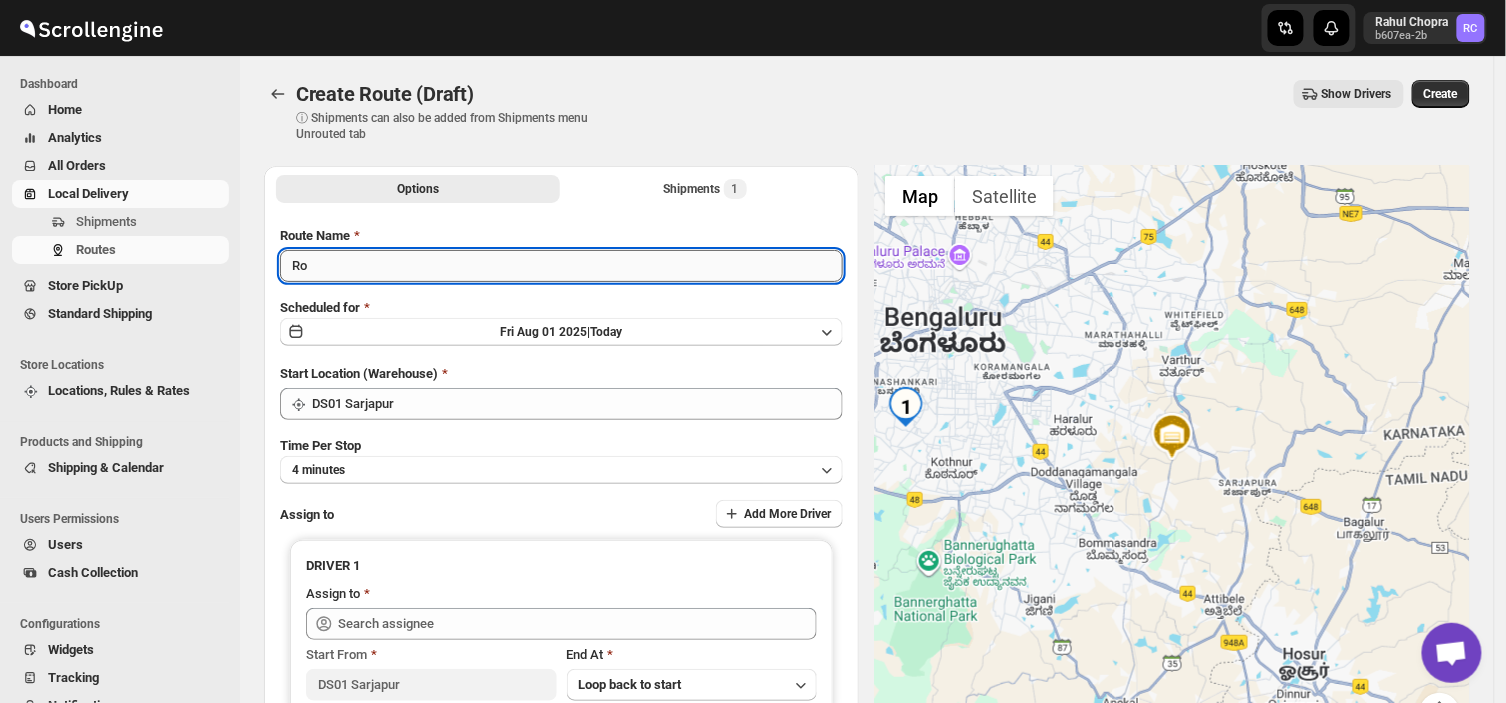 type on "R" 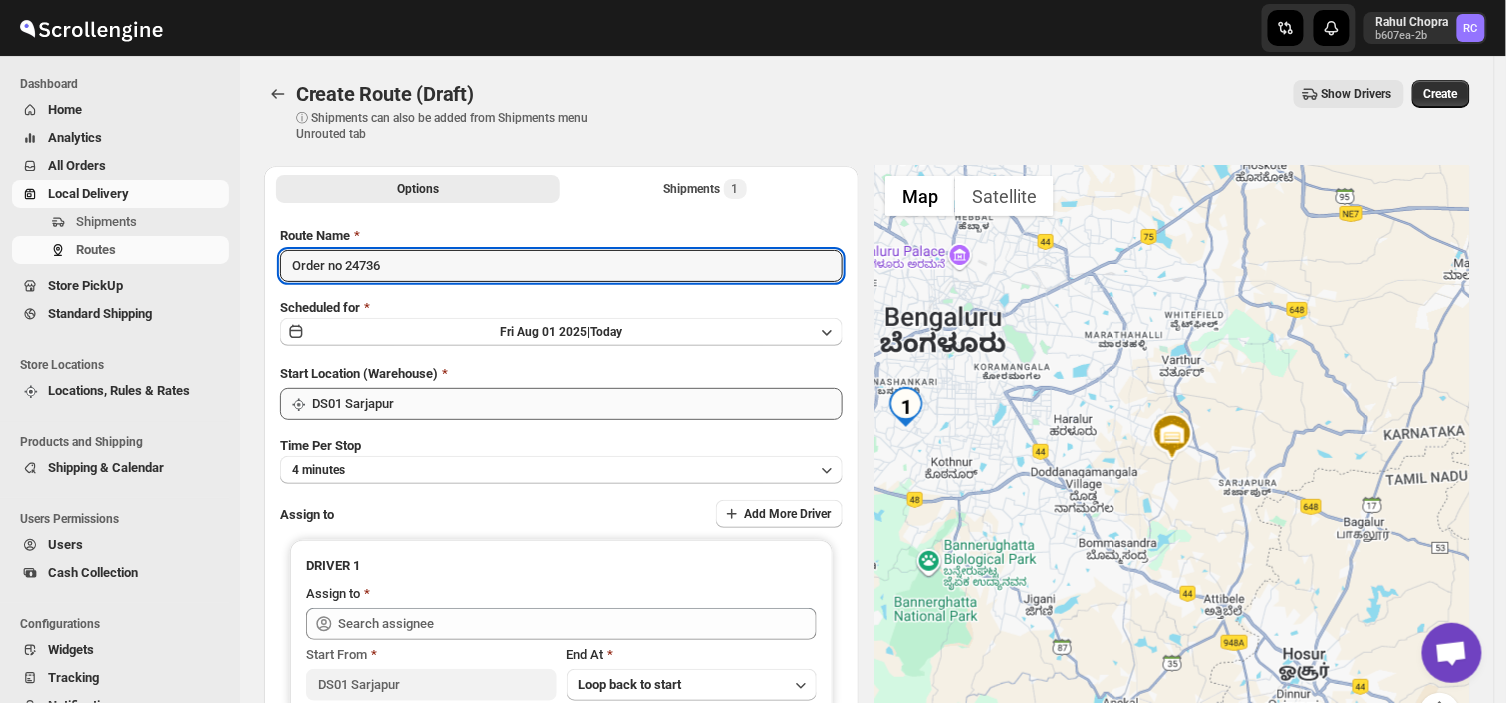 type on "Order no 24736" 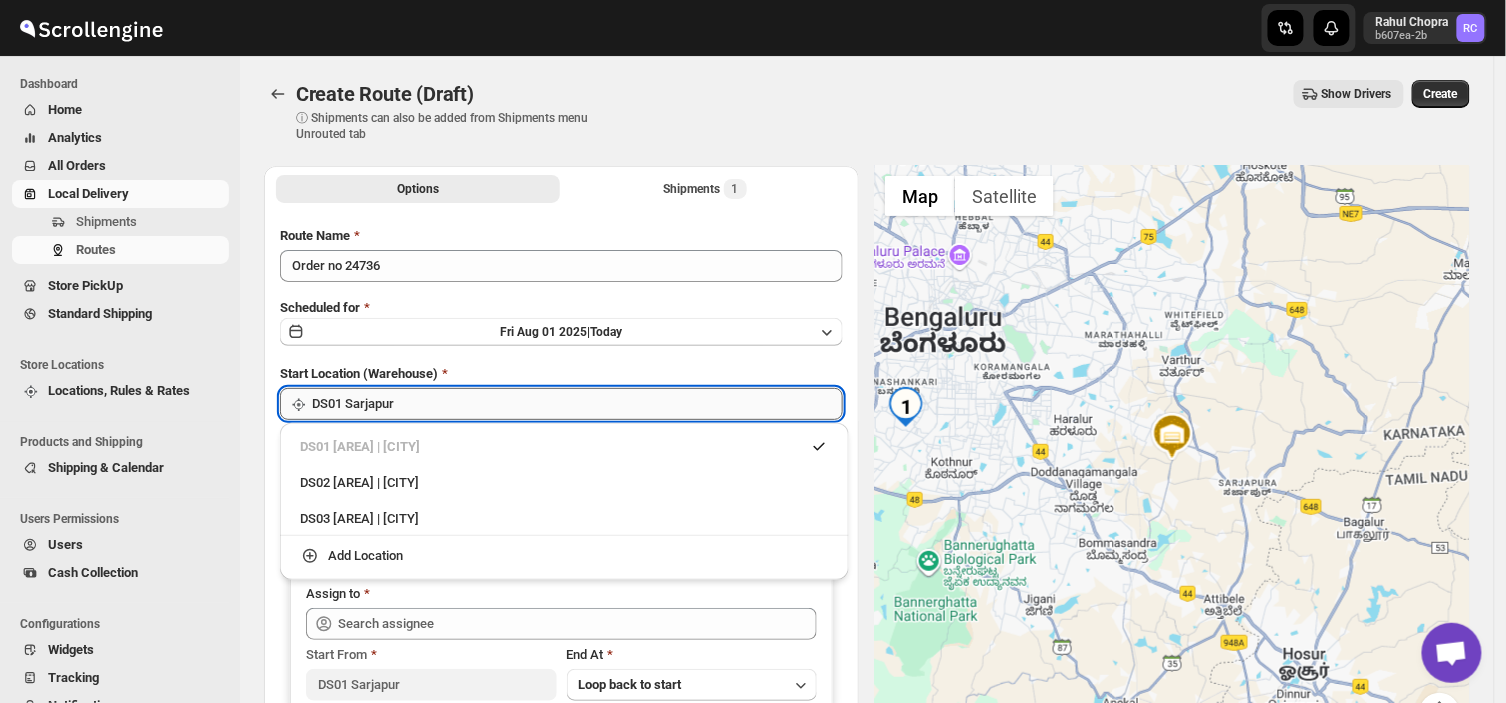 click on "DS01 Sarjapur" at bounding box center [577, 404] 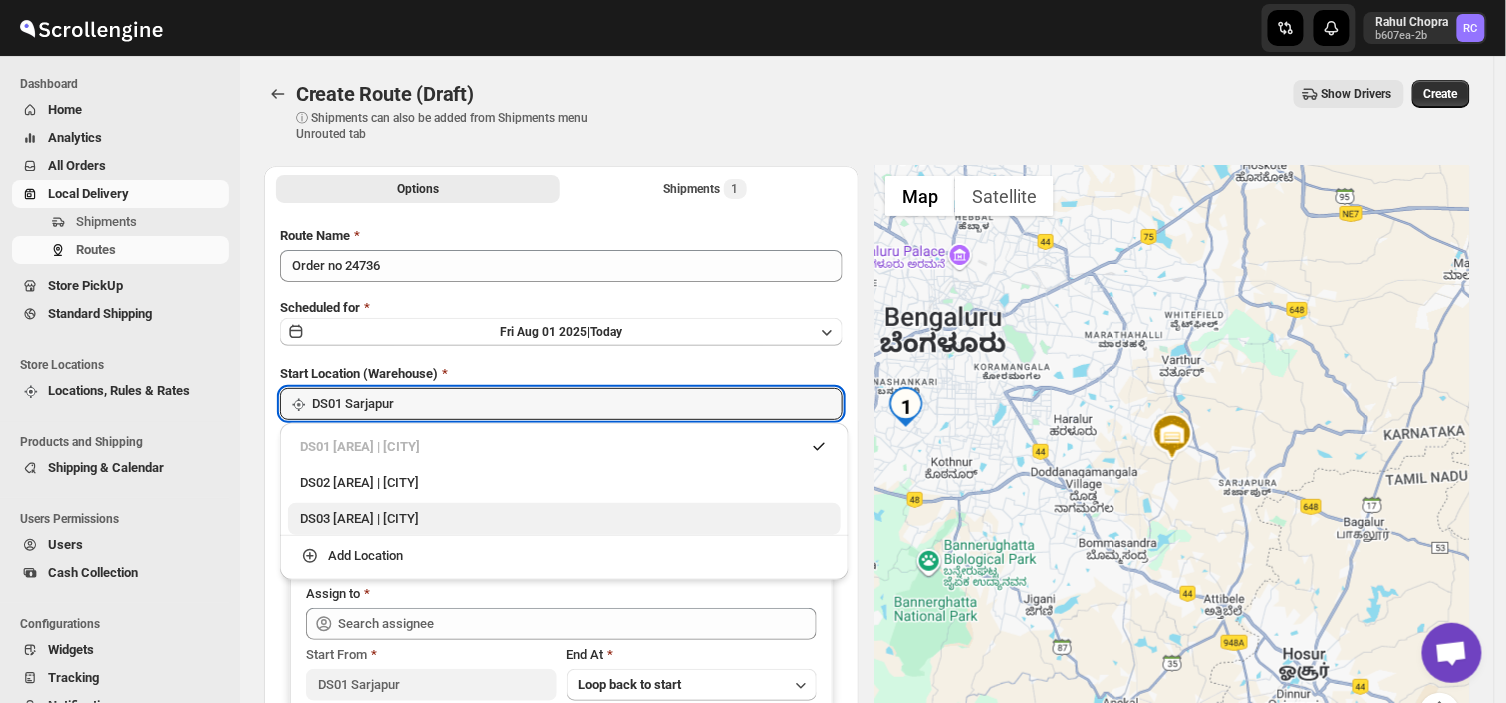 click on "DS03 [AREA] | [CITY]" at bounding box center (564, 519) 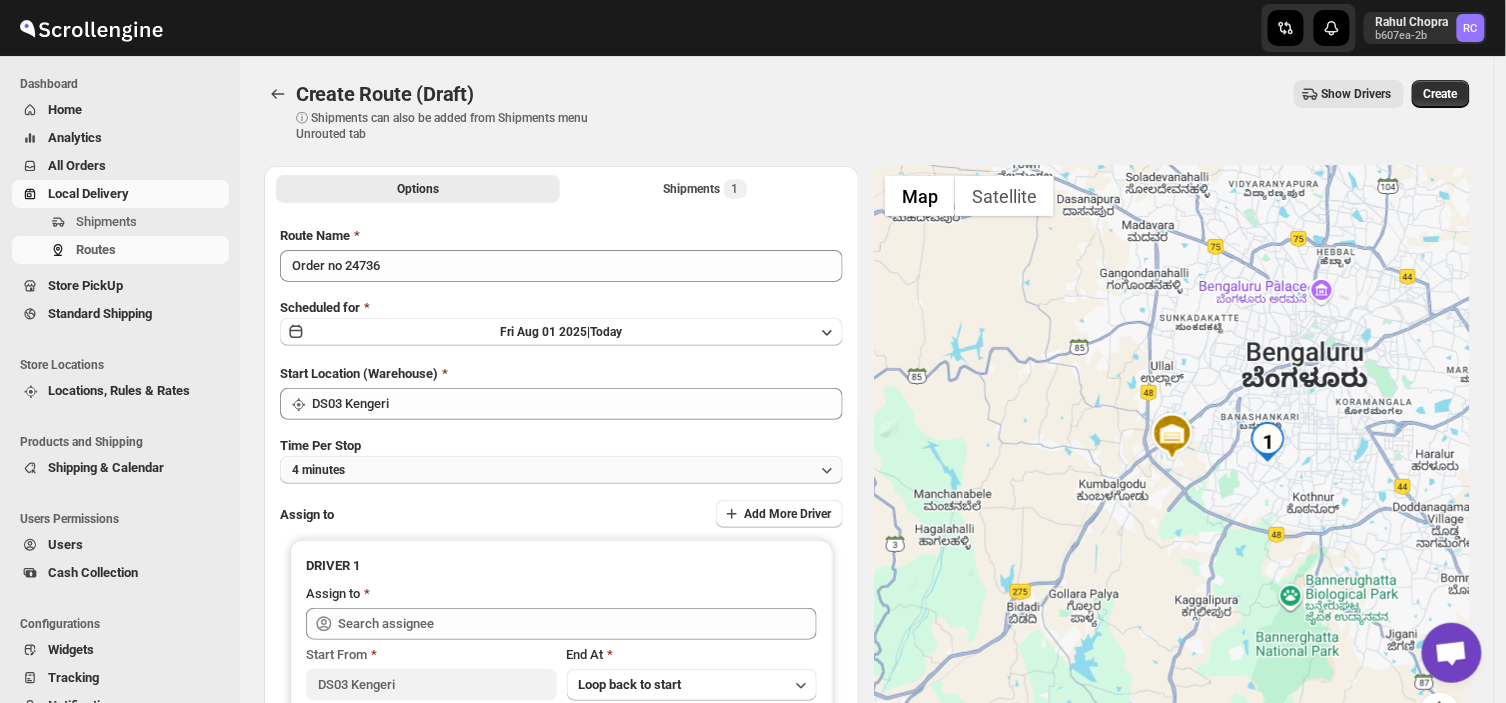 click on "4 minutes" at bounding box center [561, 470] 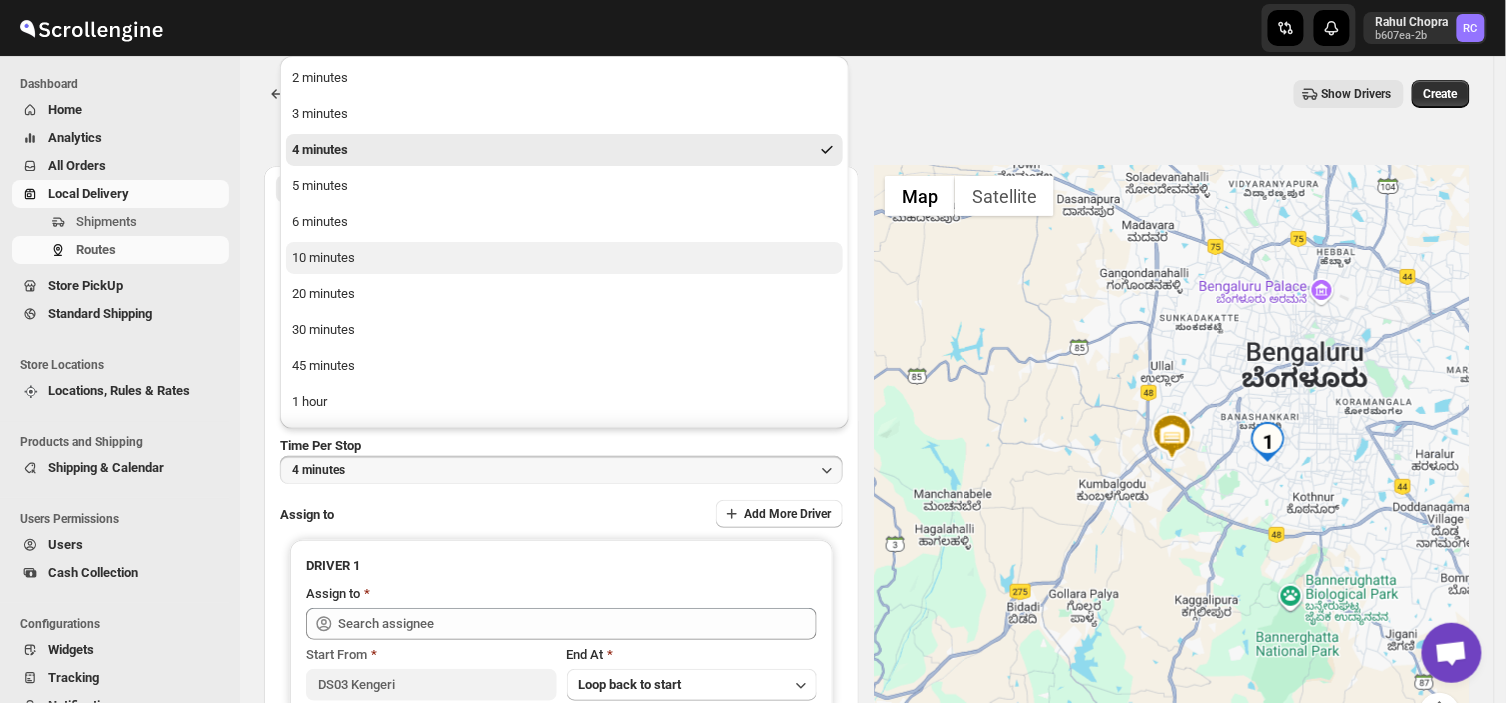 click on "10 minutes" at bounding box center [323, 258] 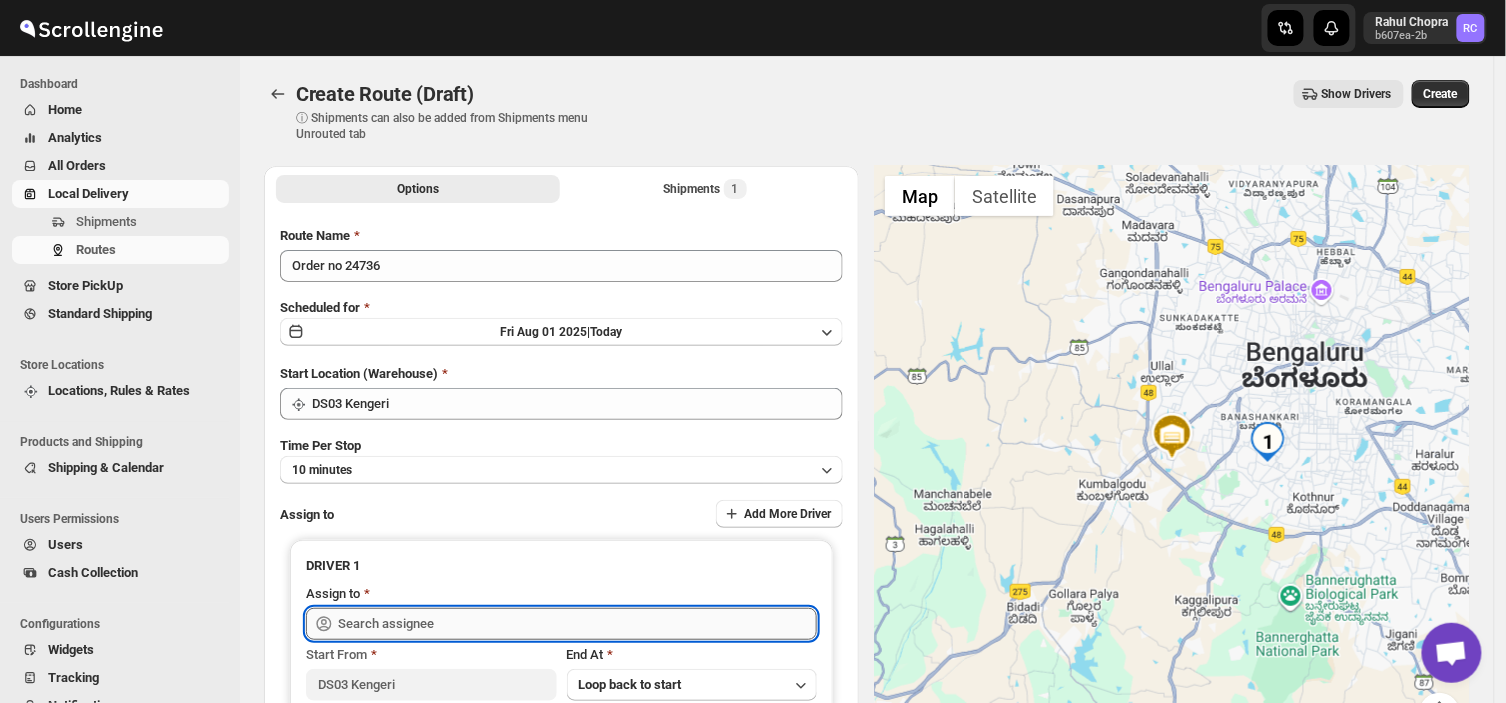 click at bounding box center [577, 624] 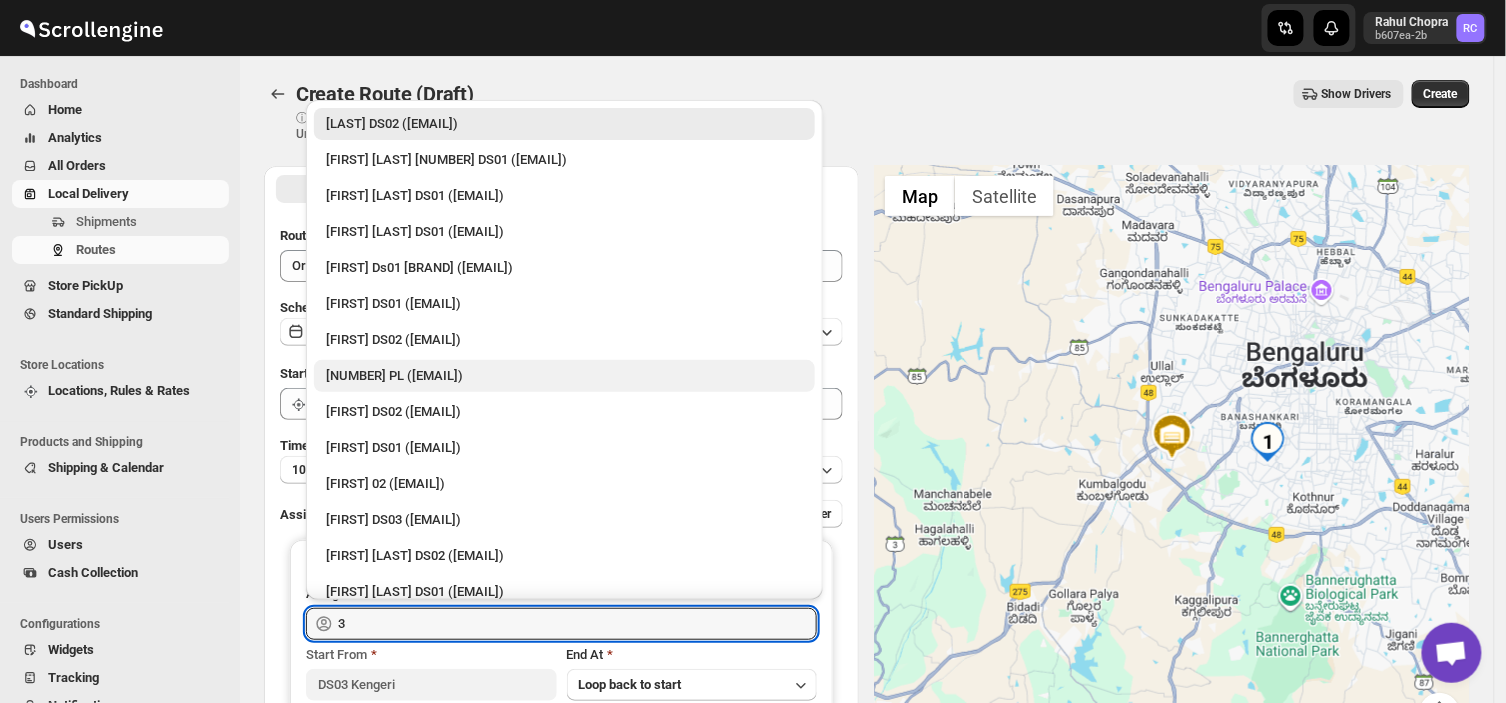 click on "[NUMBER] PL ([EMAIL])" at bounding box center [564, 376] 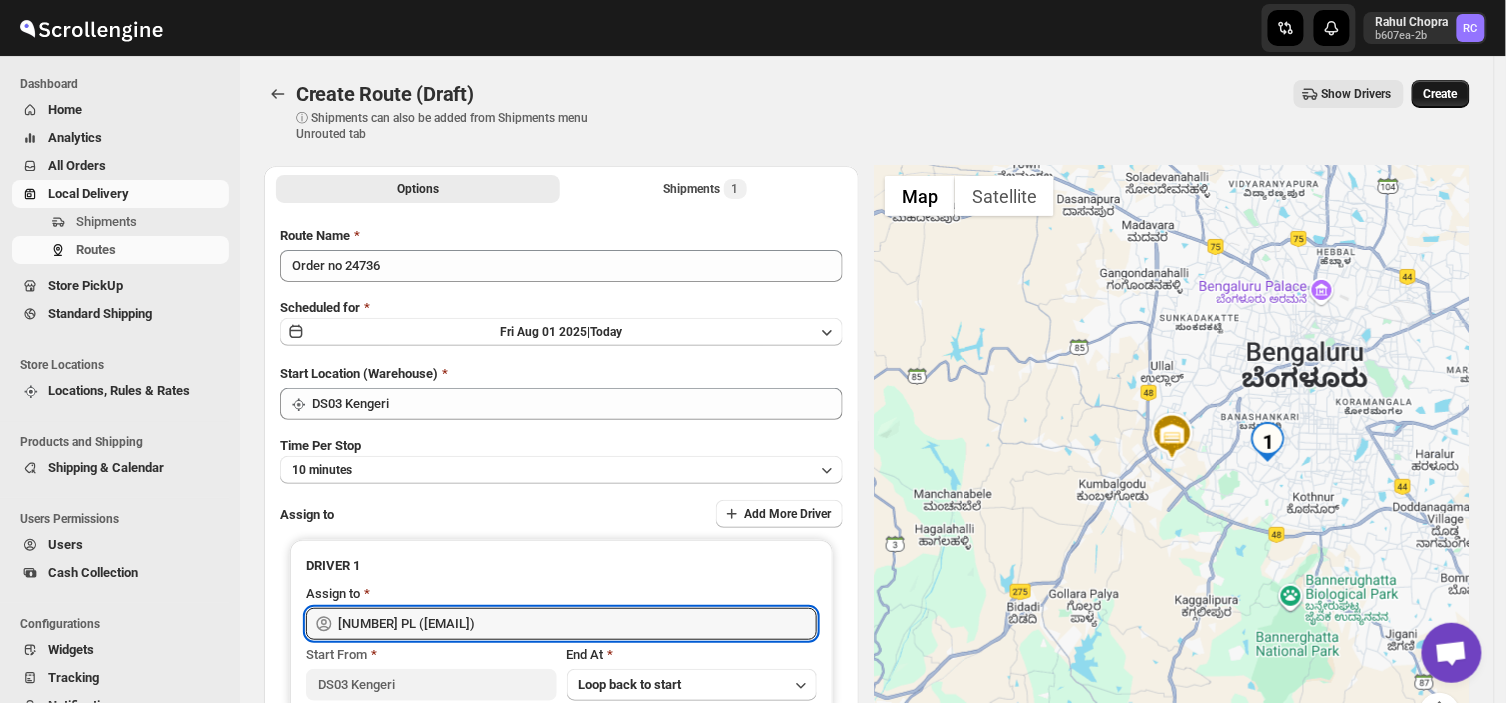 type on "[NUMBER] PL ([EMAIL])" 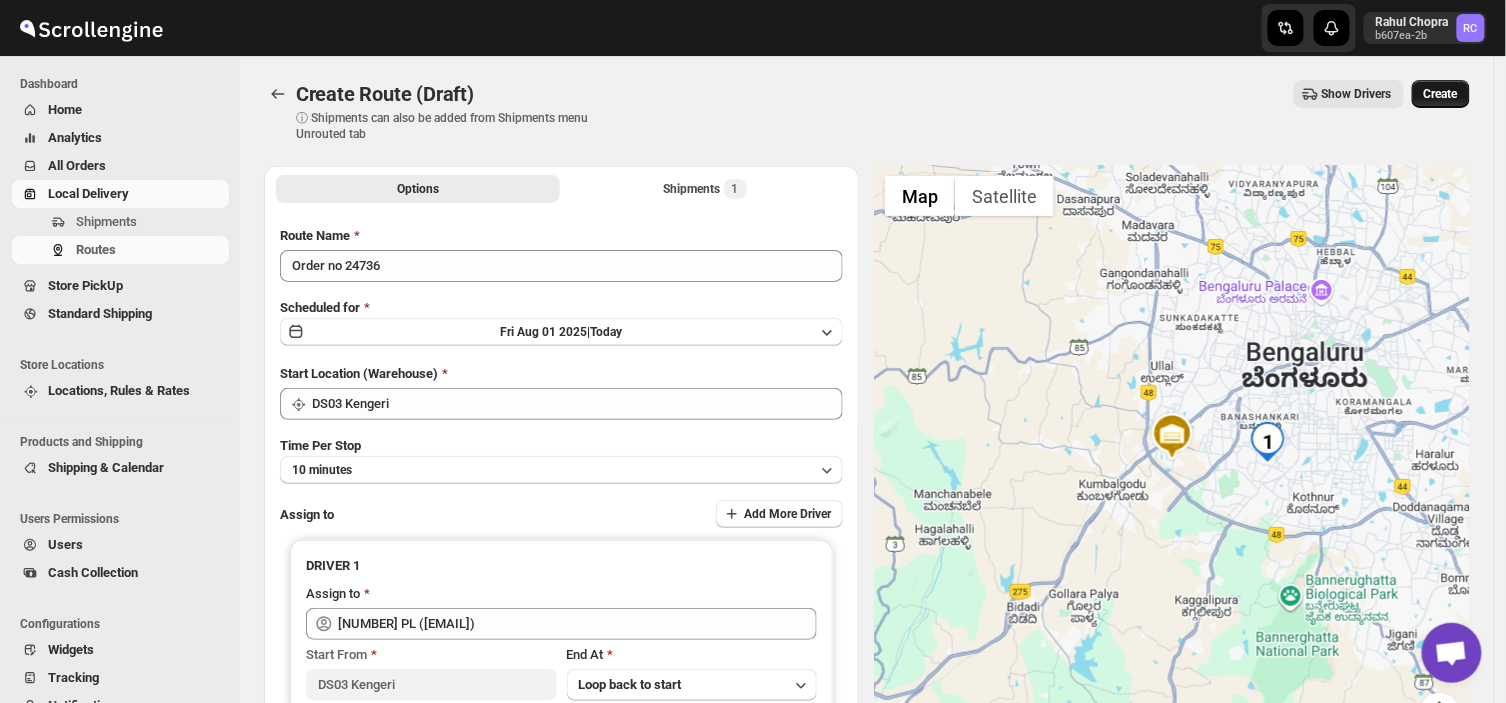 click on "Create" at bounding box center [1441, 94] 